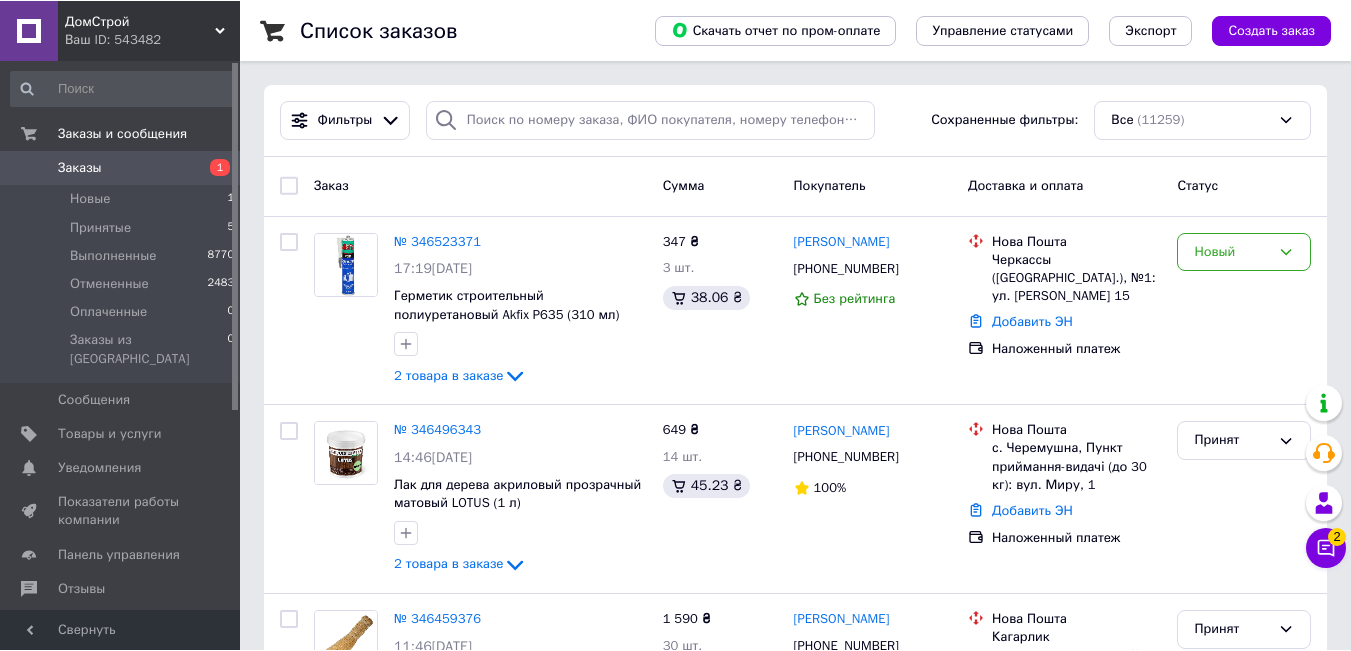 scroll, scrollTop: 0, scrollLeft: 0, axis: both 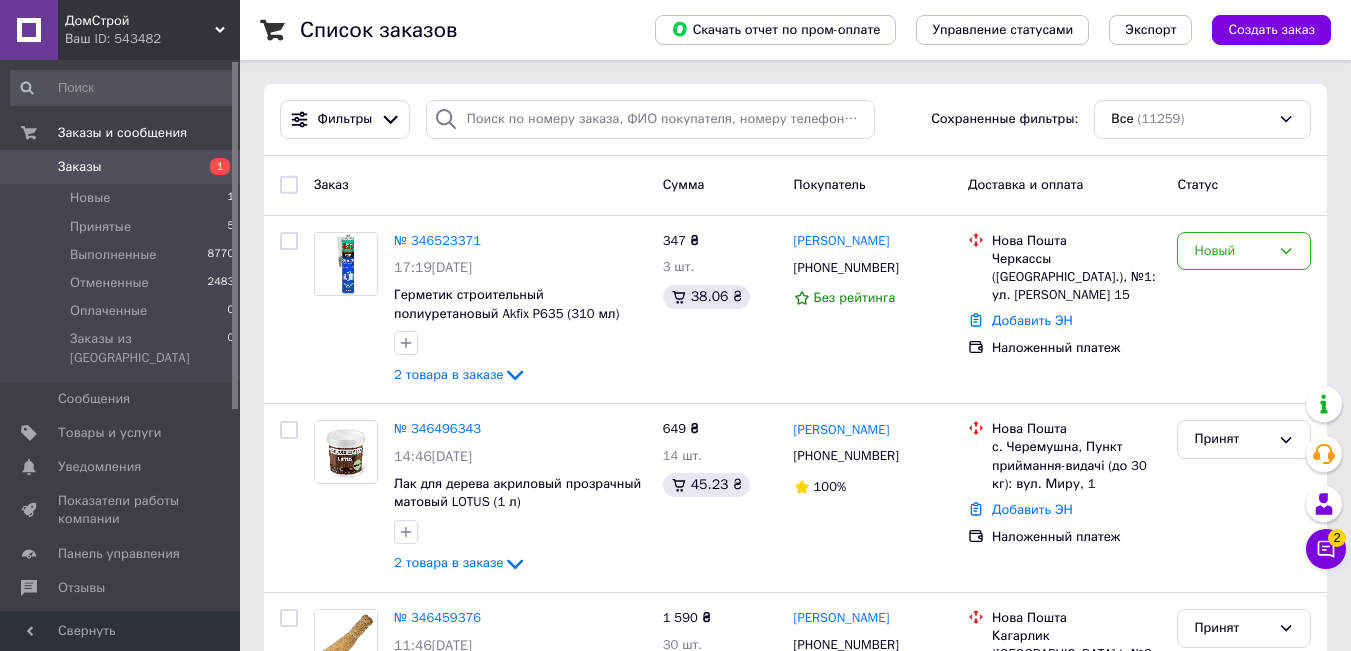 click on "Заказы" at bounding box center [121, 167] 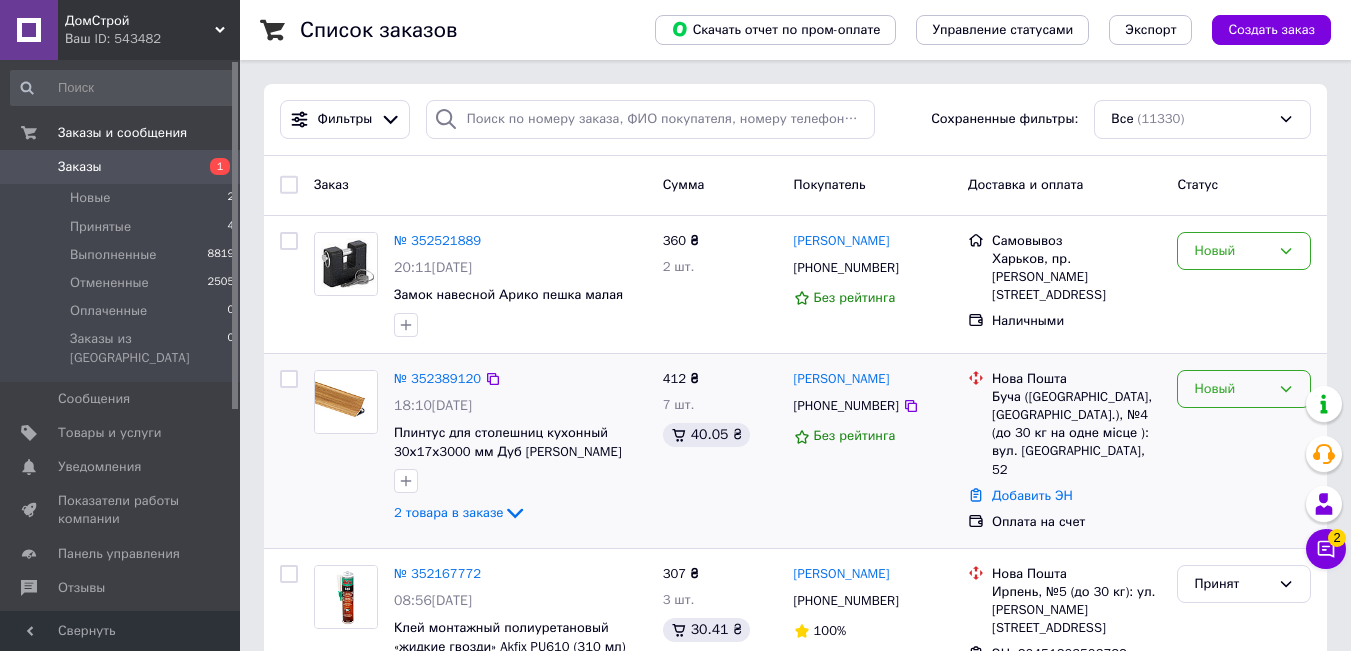 click on "Новый" at bounding box center (1244, 389) 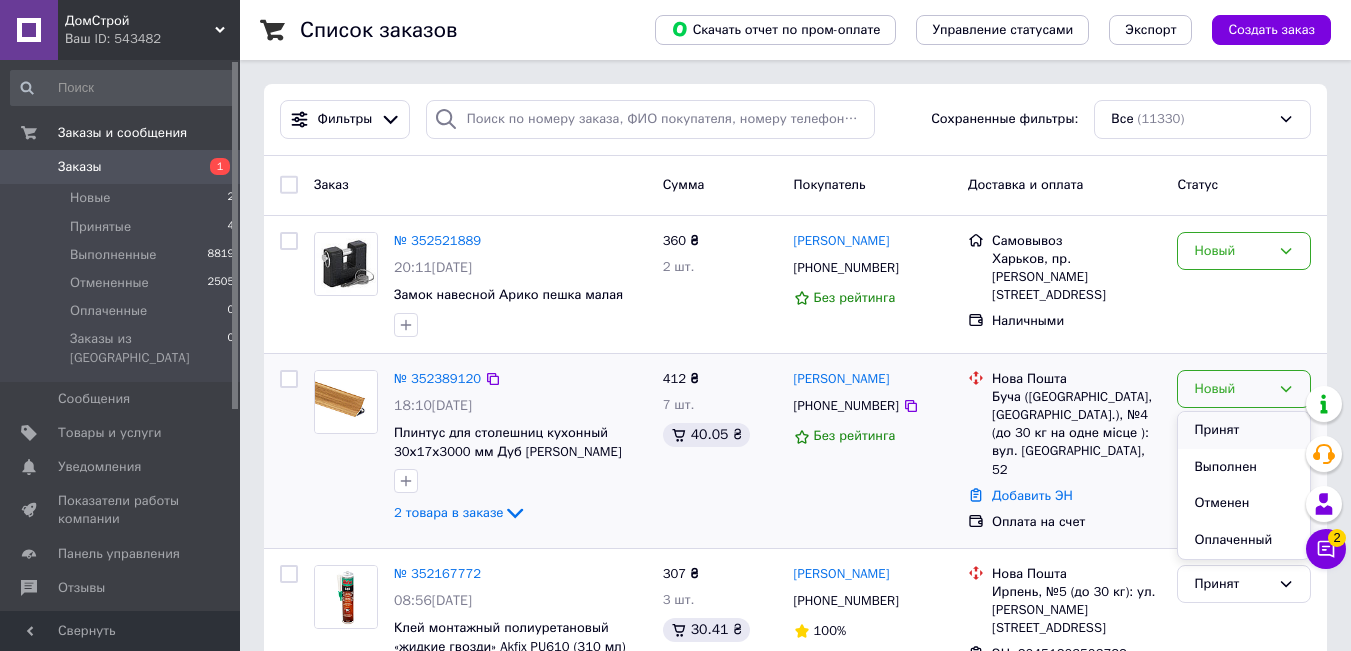 click on "Принят" at bounding box center (1244, 430) 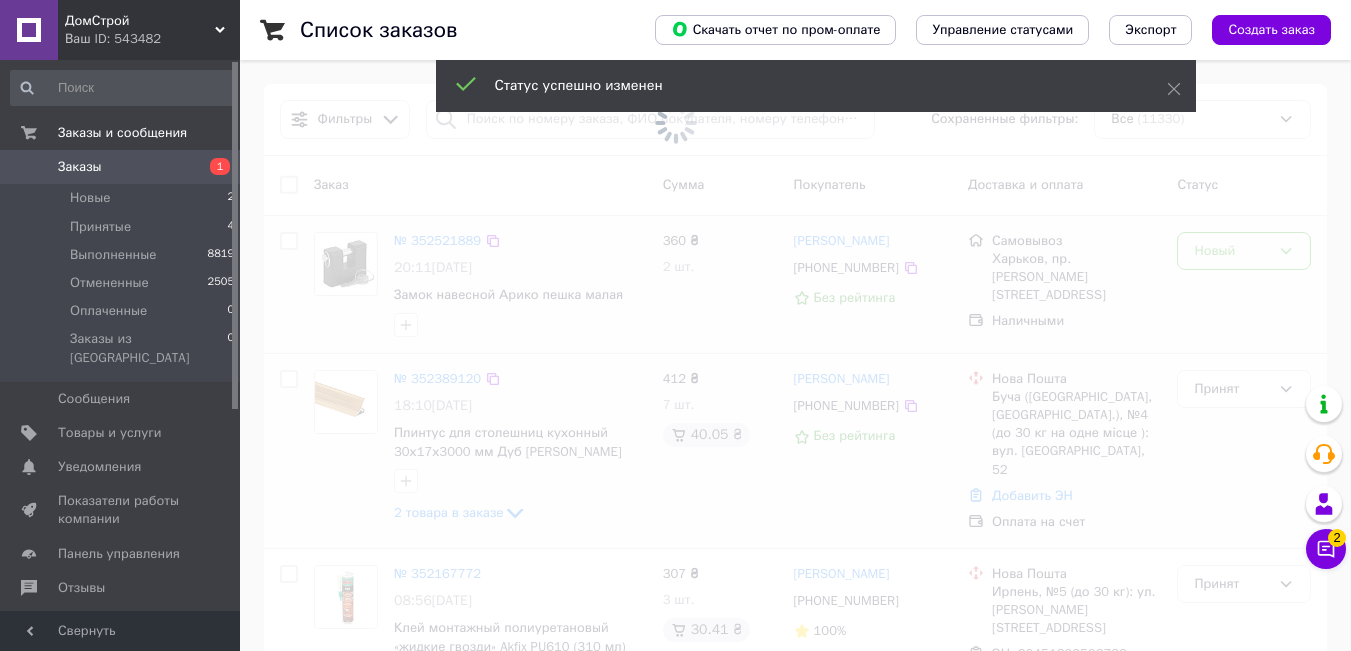 click at bounding box center [675, 325] 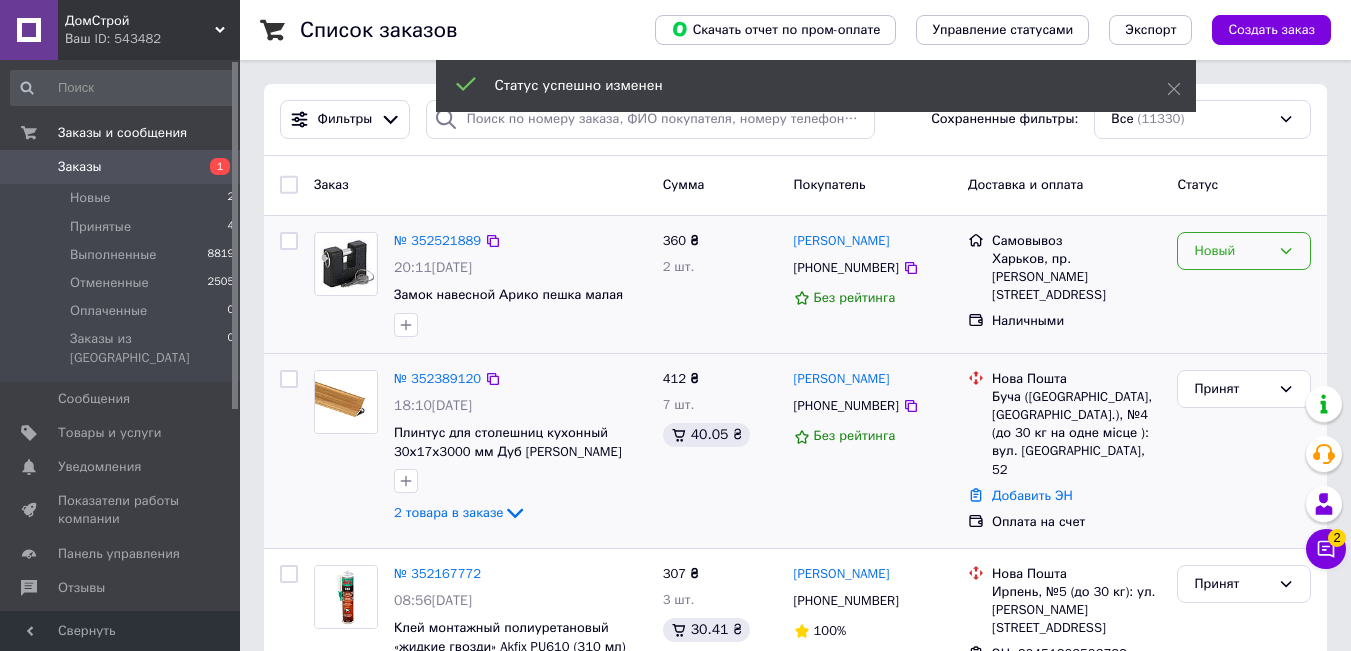 click on "Новый" at bounding box center (1232, 251) 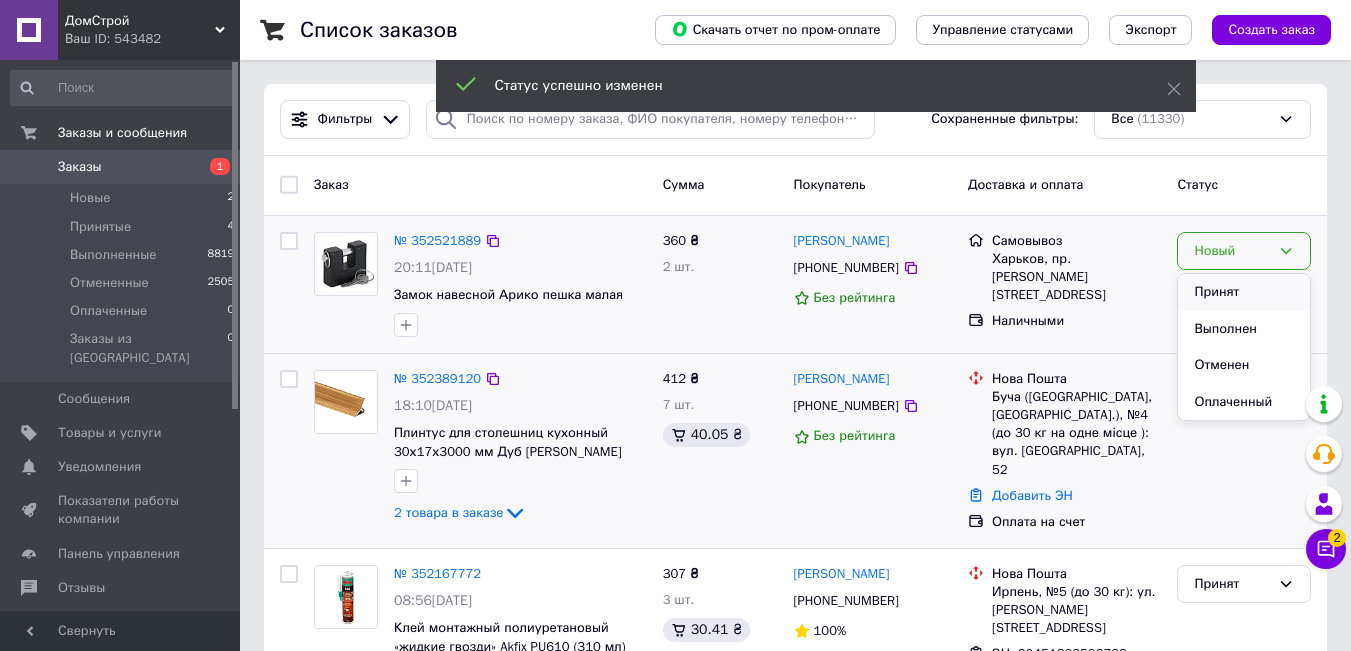 click on "Принят" at bounding box center (1244, 292) 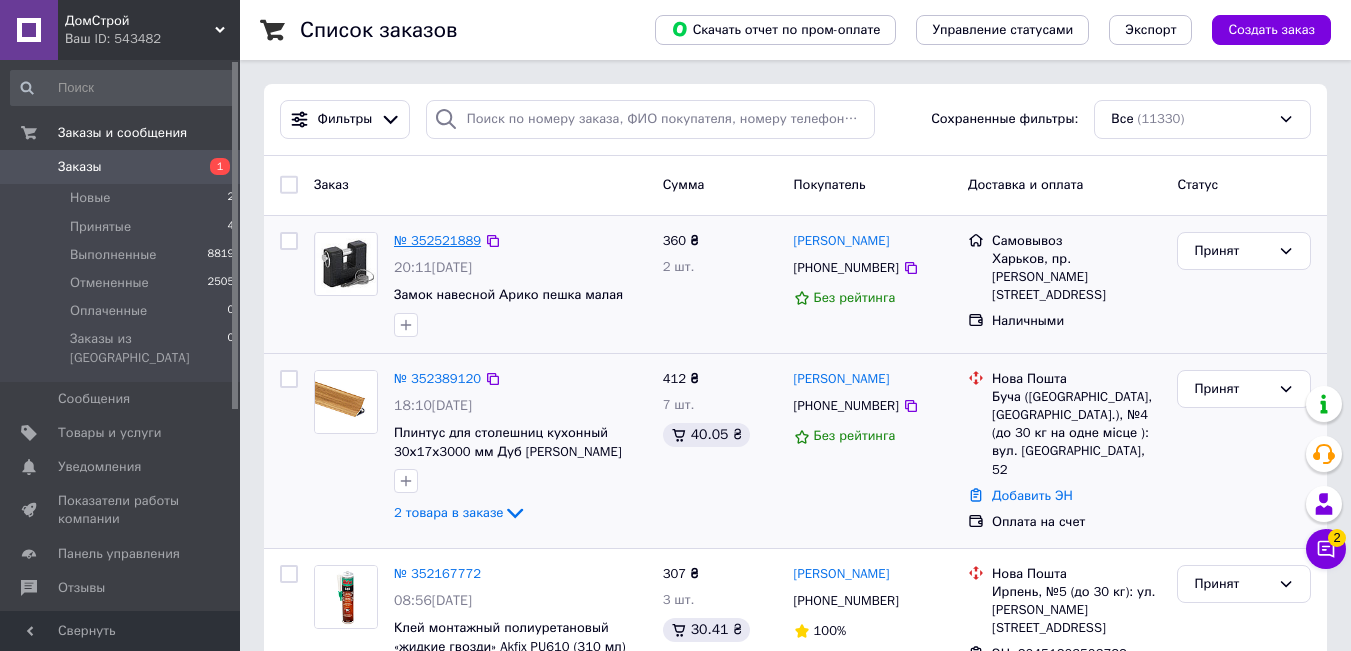click on "№ 352521889" at bounding box center (437, 240) 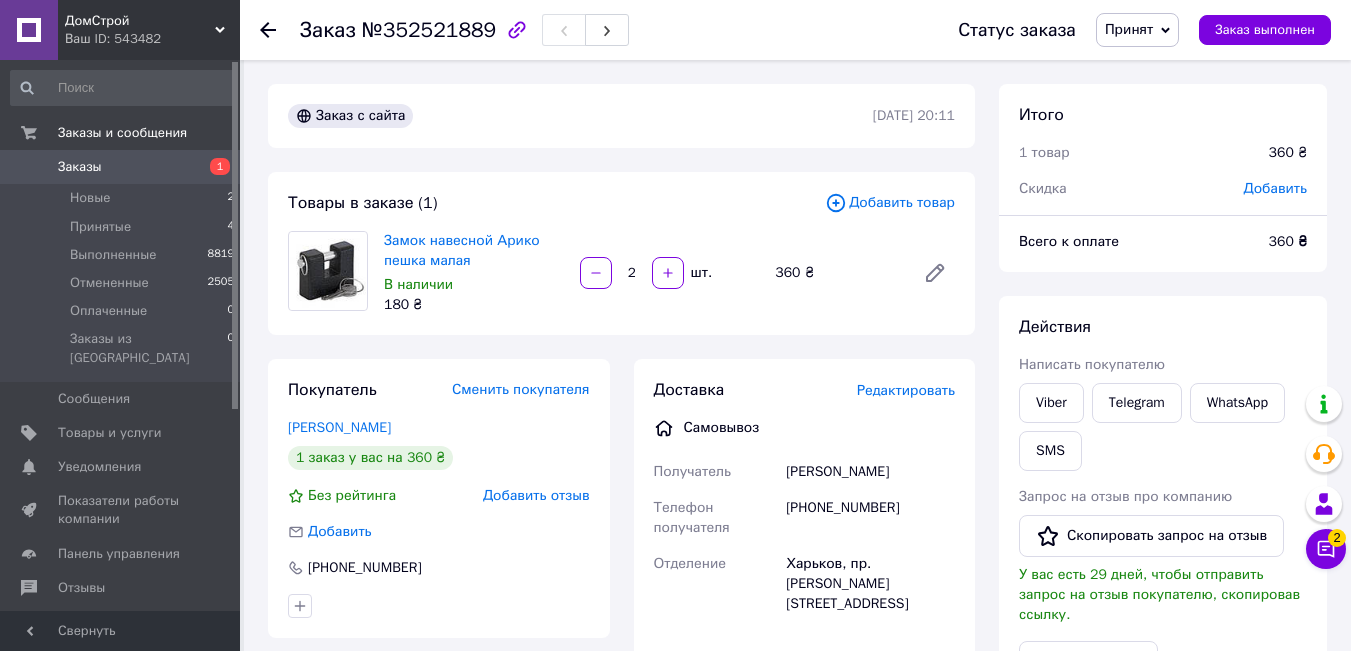 click on "Заказы" at bounding box center (121, 167) 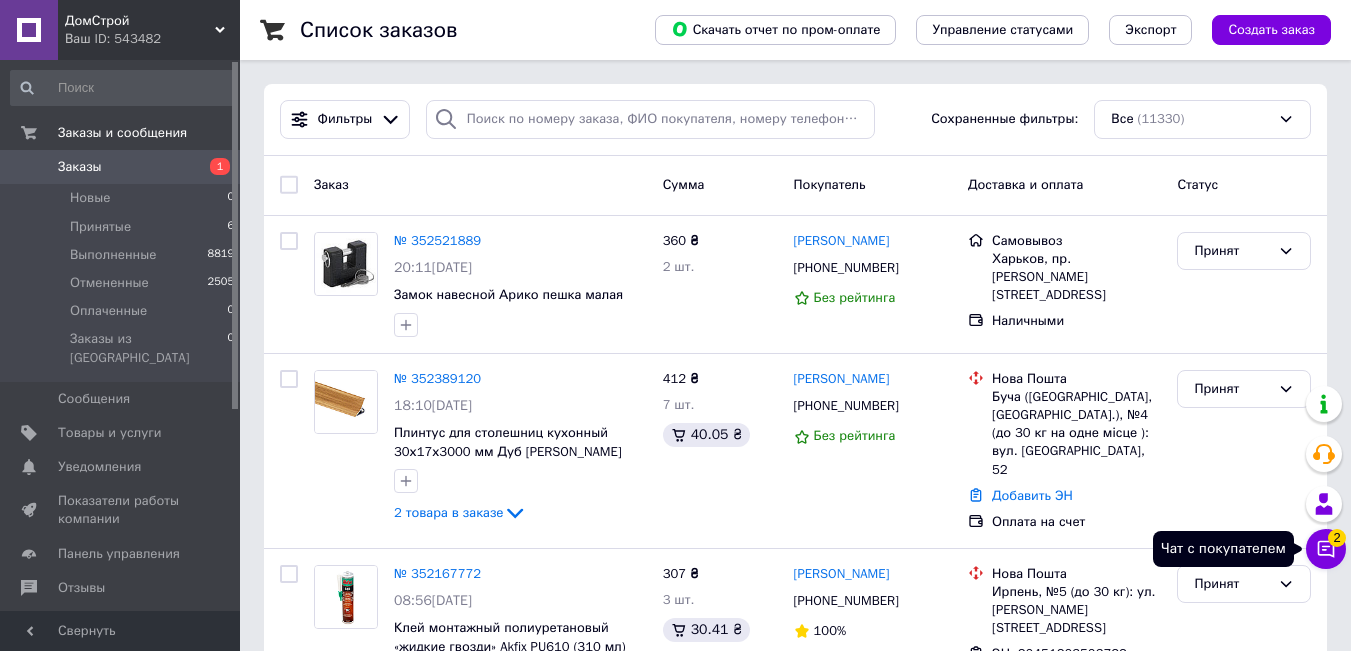 click on "Чат с покупателем 2" at bounding box center [1326, 549] 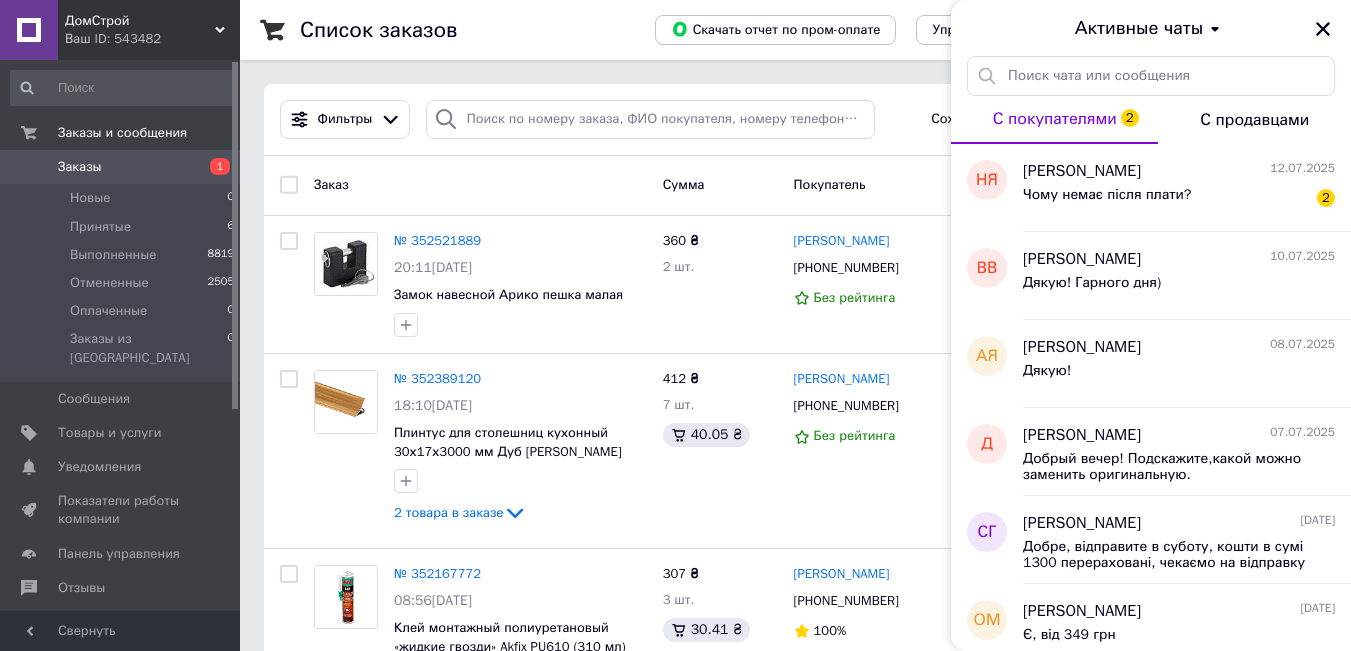 click on "Заказ" at bounding box center [480, 185] 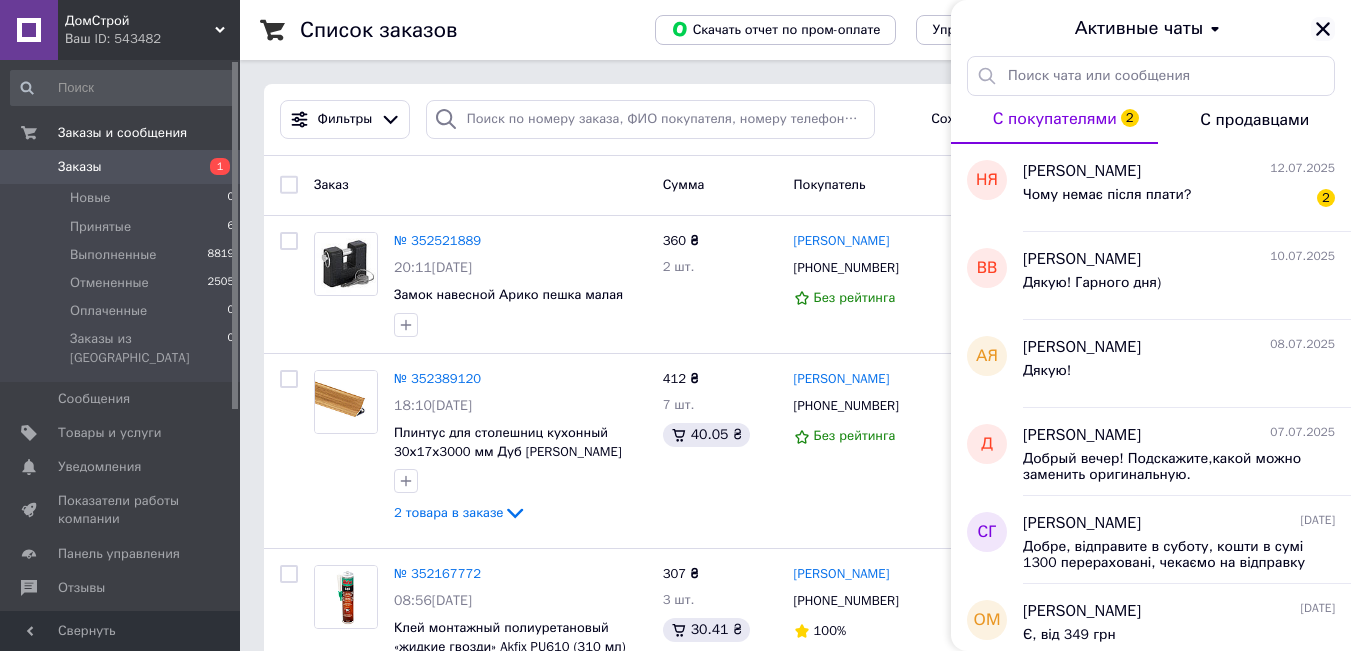 click 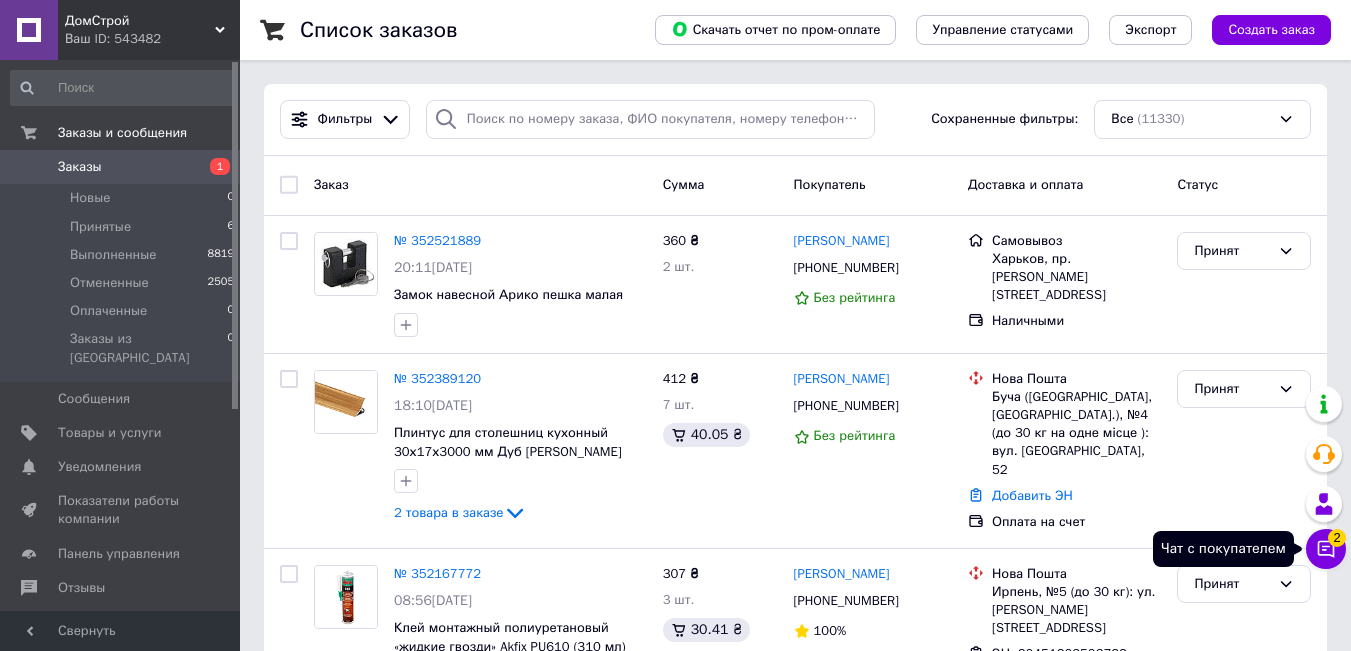 click 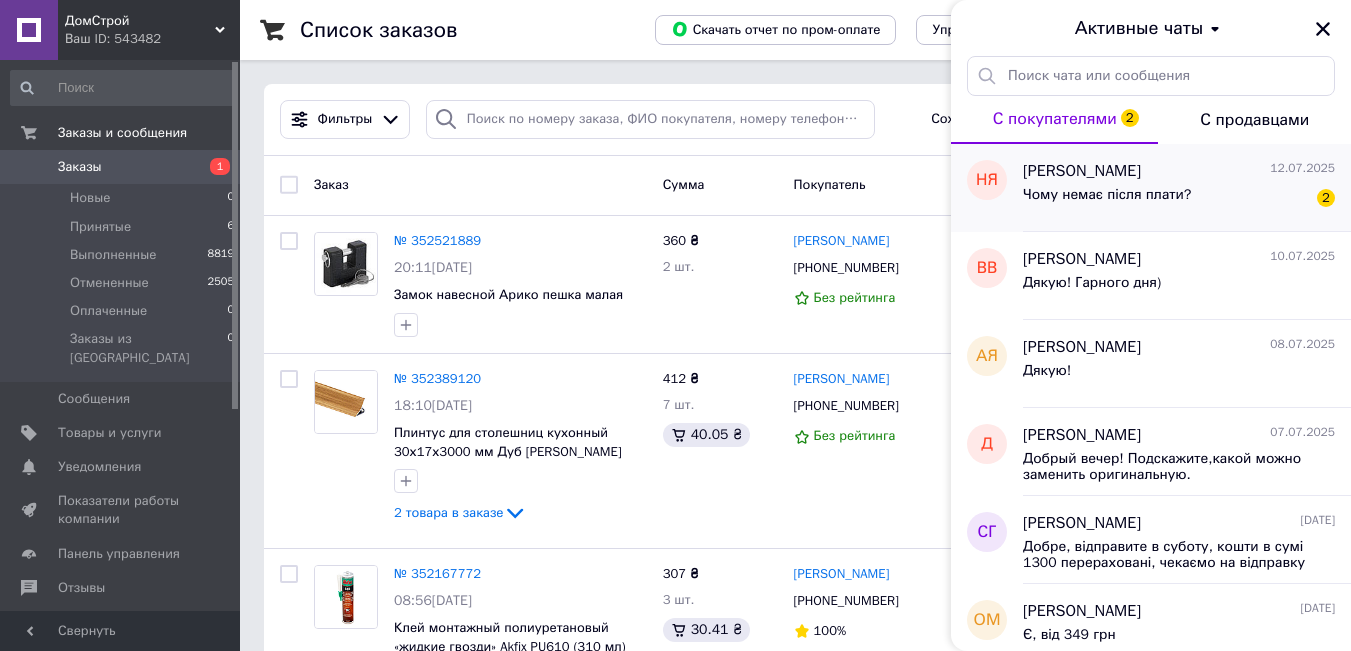 click on "Чому немає після плати?" at bounding box center [1107, 195] 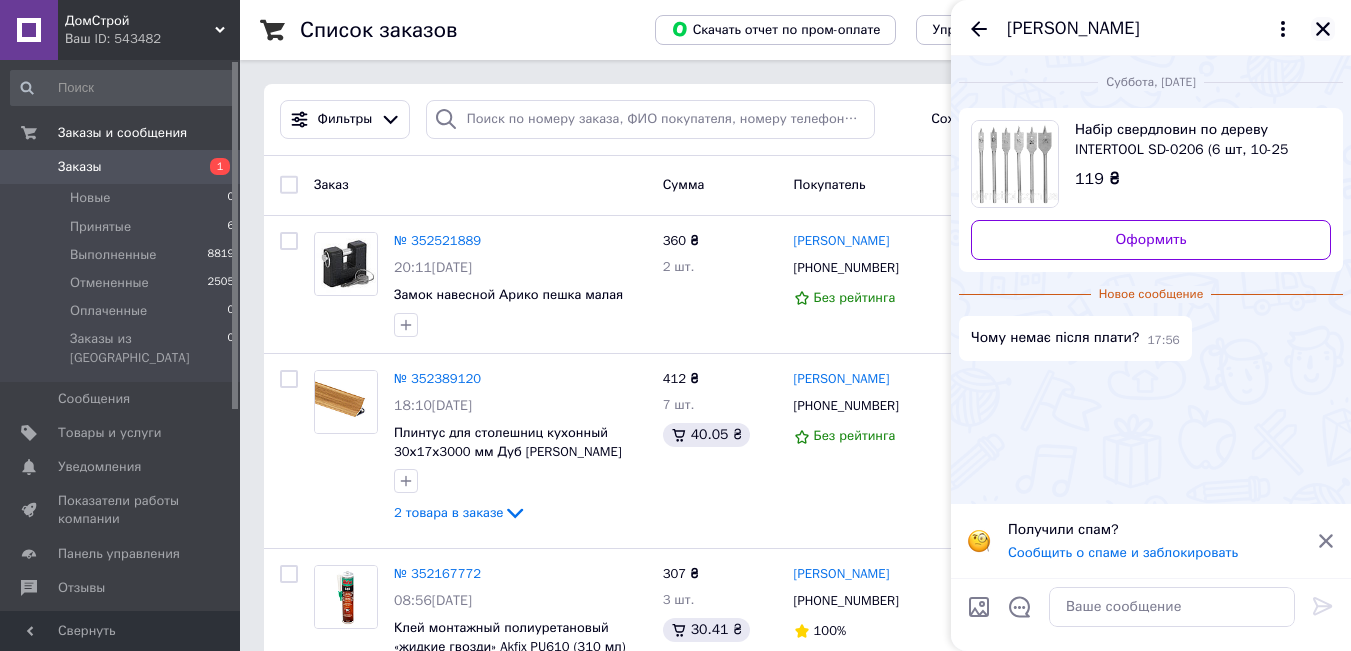 click 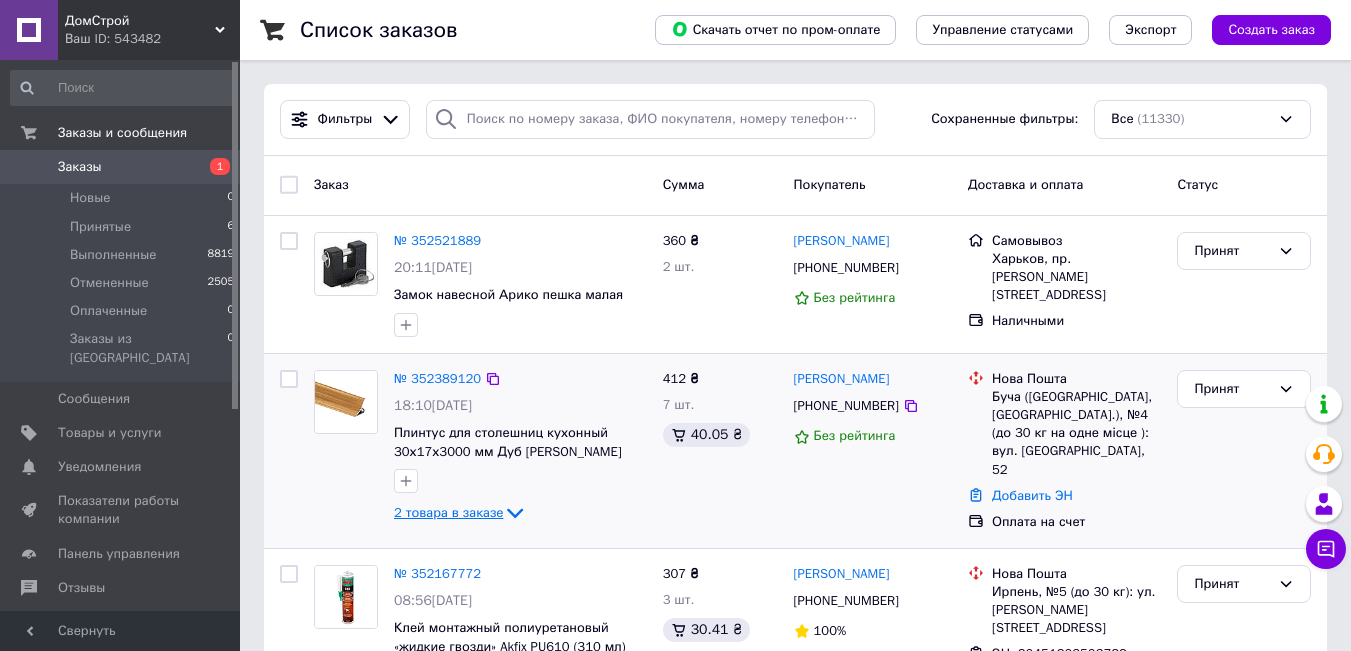 click on "2 товара в заказе" at bounding box center [448, 512] 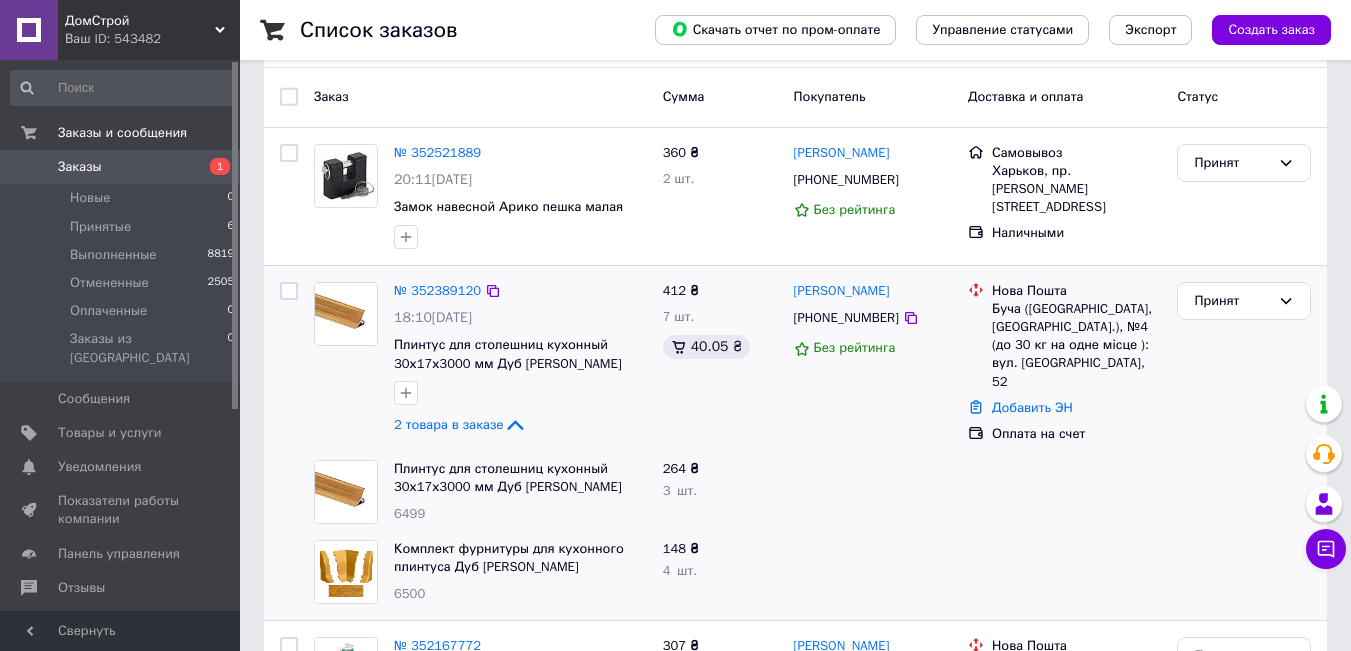 scroll, scrollTop: 100, scrollLeft: 0, axis: vertical 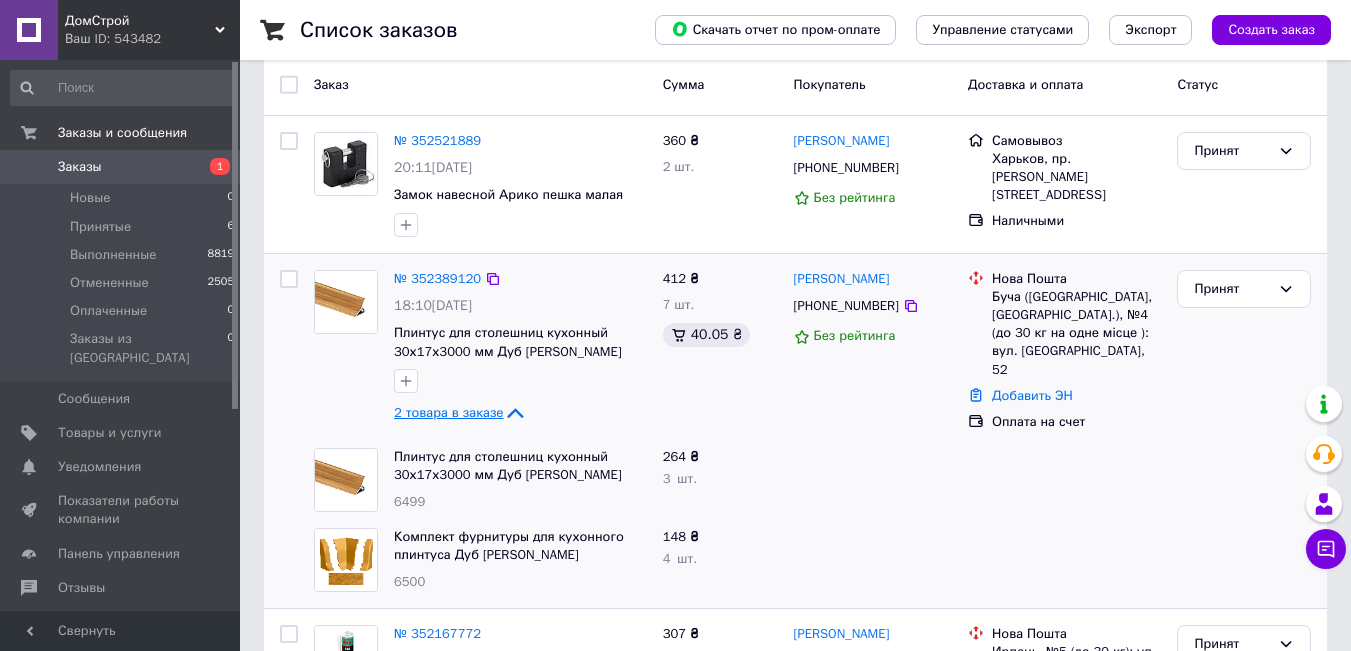 click on "2 товара в заказе" at bounding box center (448, 412) 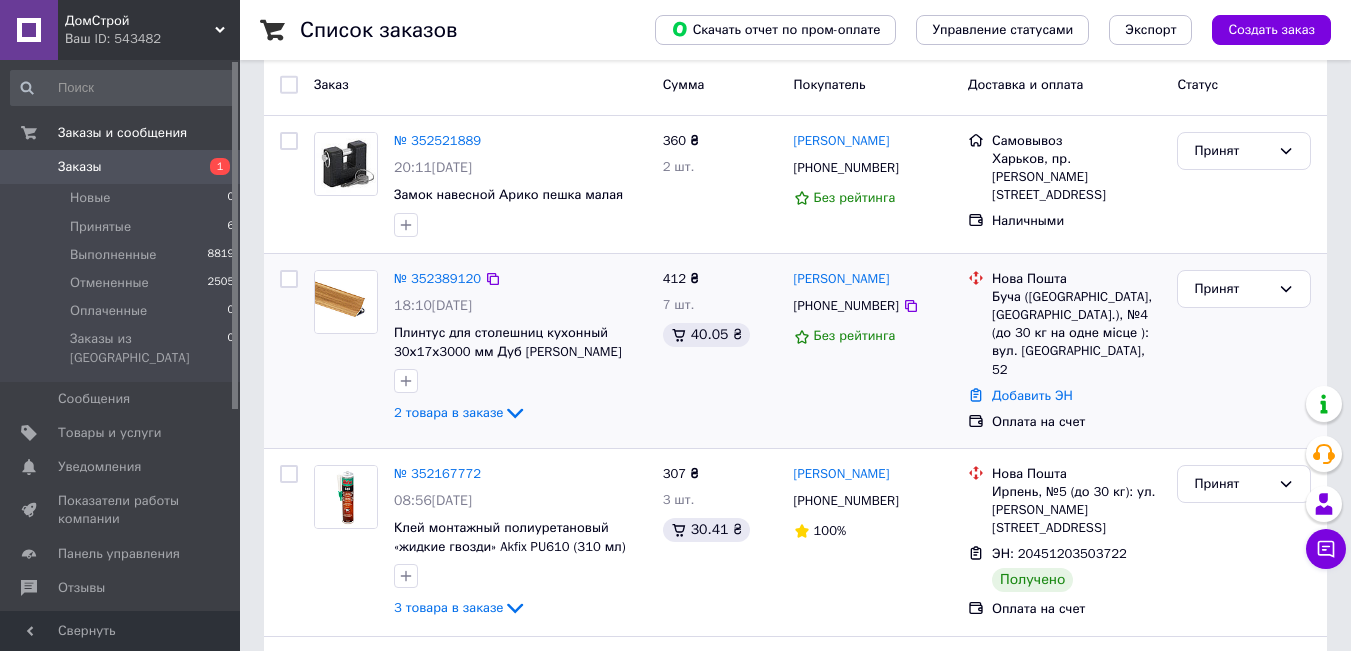 scroll, scrollTop: 0, scrollLeft: 0, axis: both 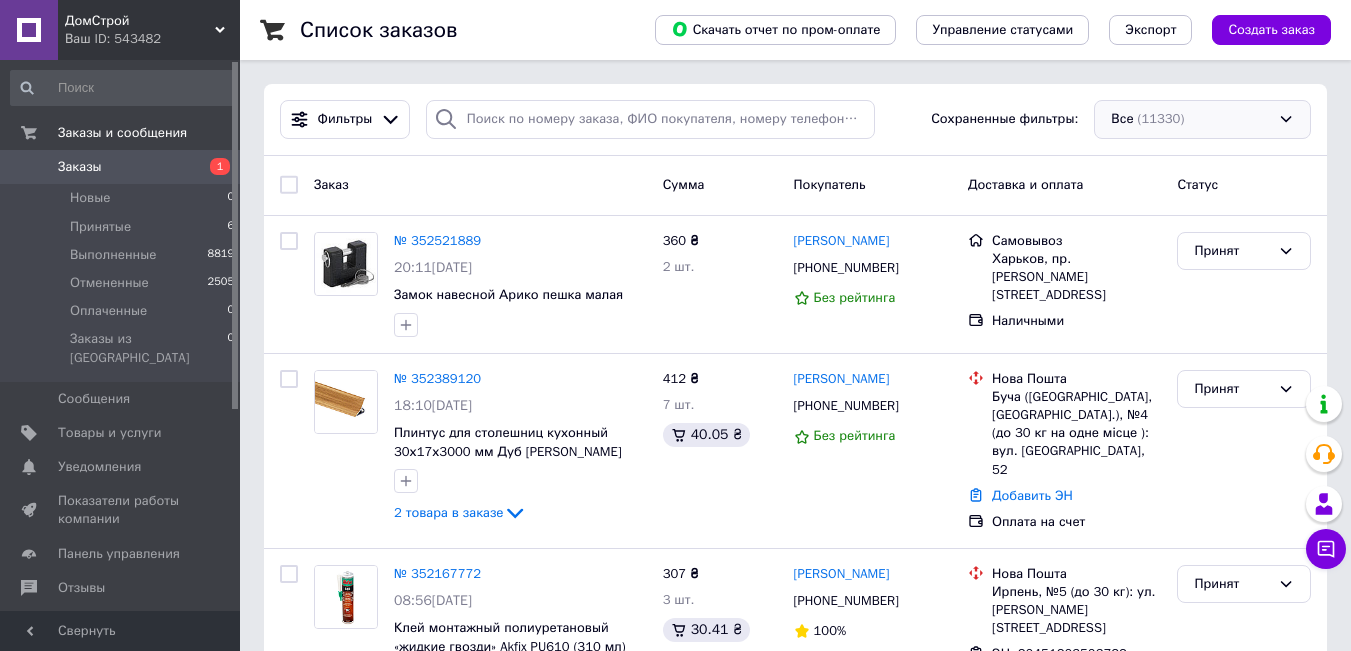 click on "Все (11330)" at bounding box center (1202, 119) 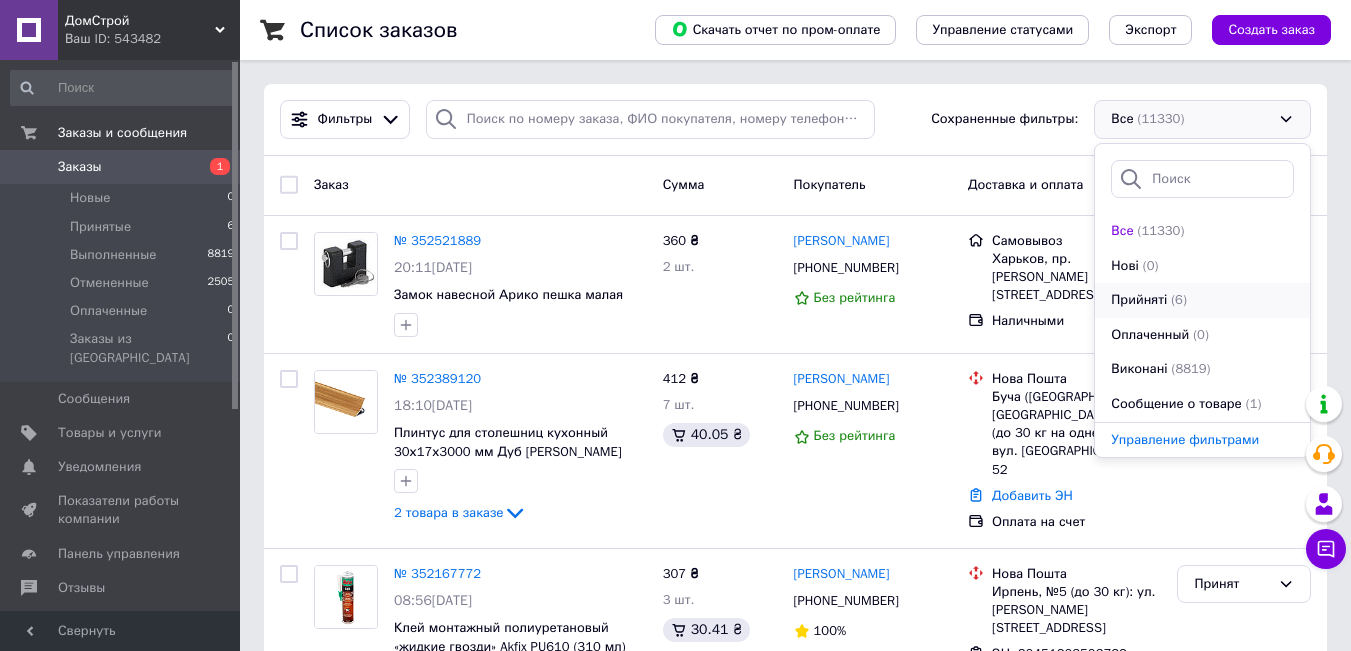 click on "(6)" at bounding box center [1179, 299] 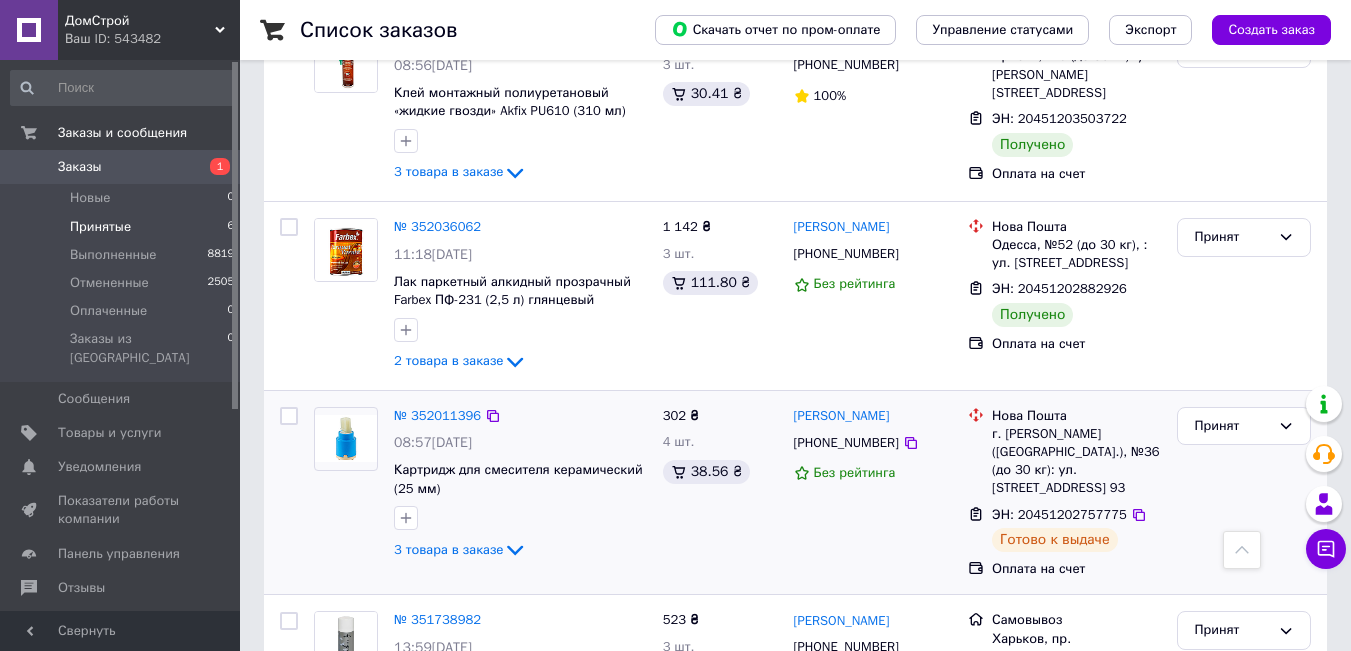 scroll, scrollTop: 557, scrollLeft: 0, axis: vertical 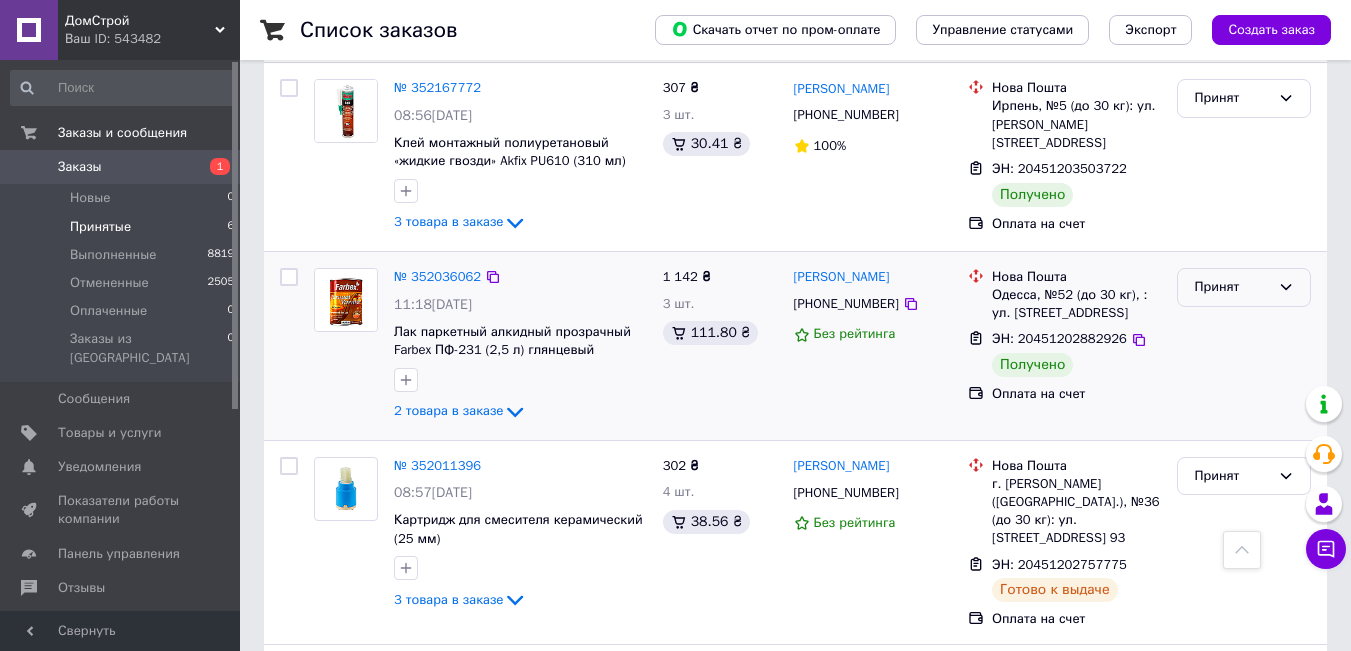 click on "Принят" at bounding box center [1232, 287] 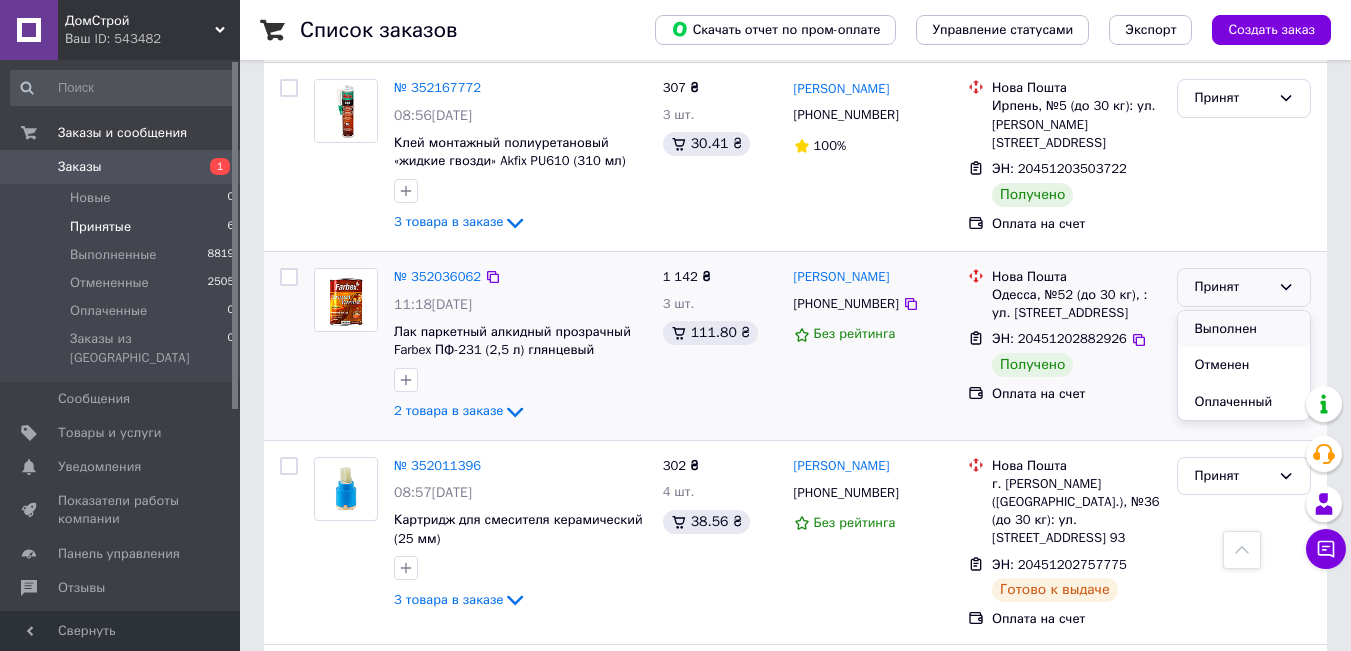 click on "Выполнен" at bounding box center (1244, 329) 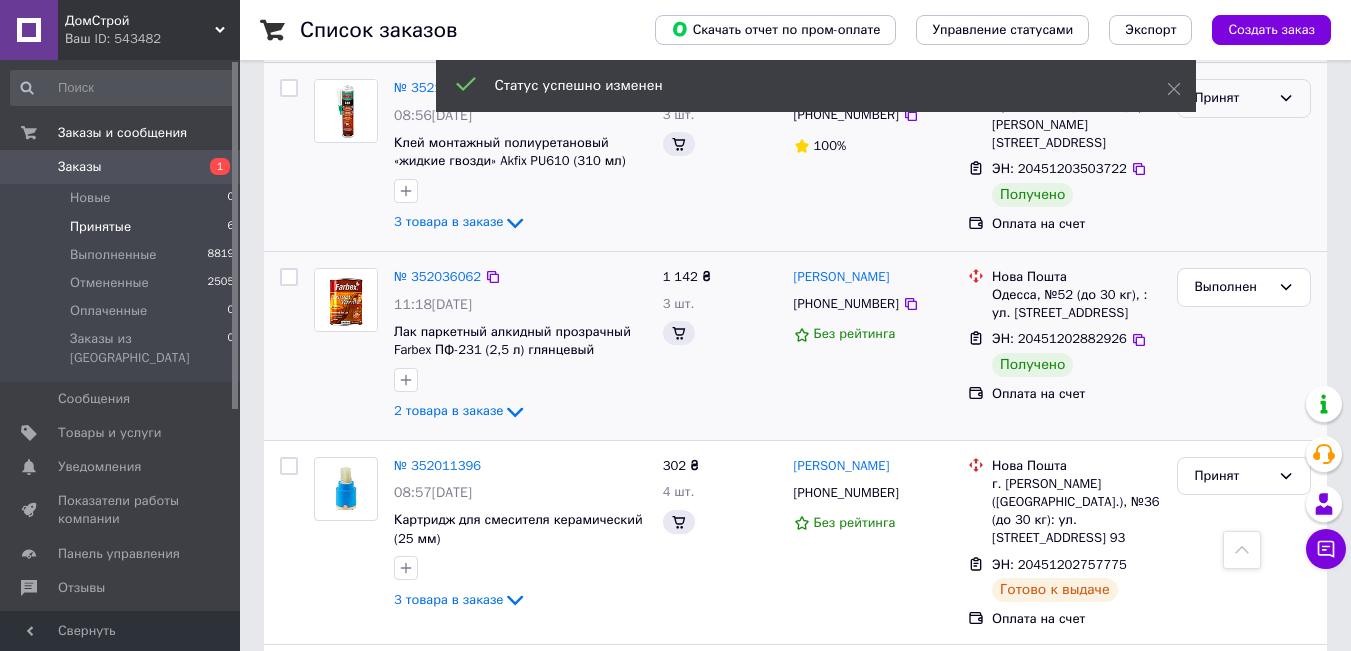 click on "Принят" at bounding box center [1232, 98] 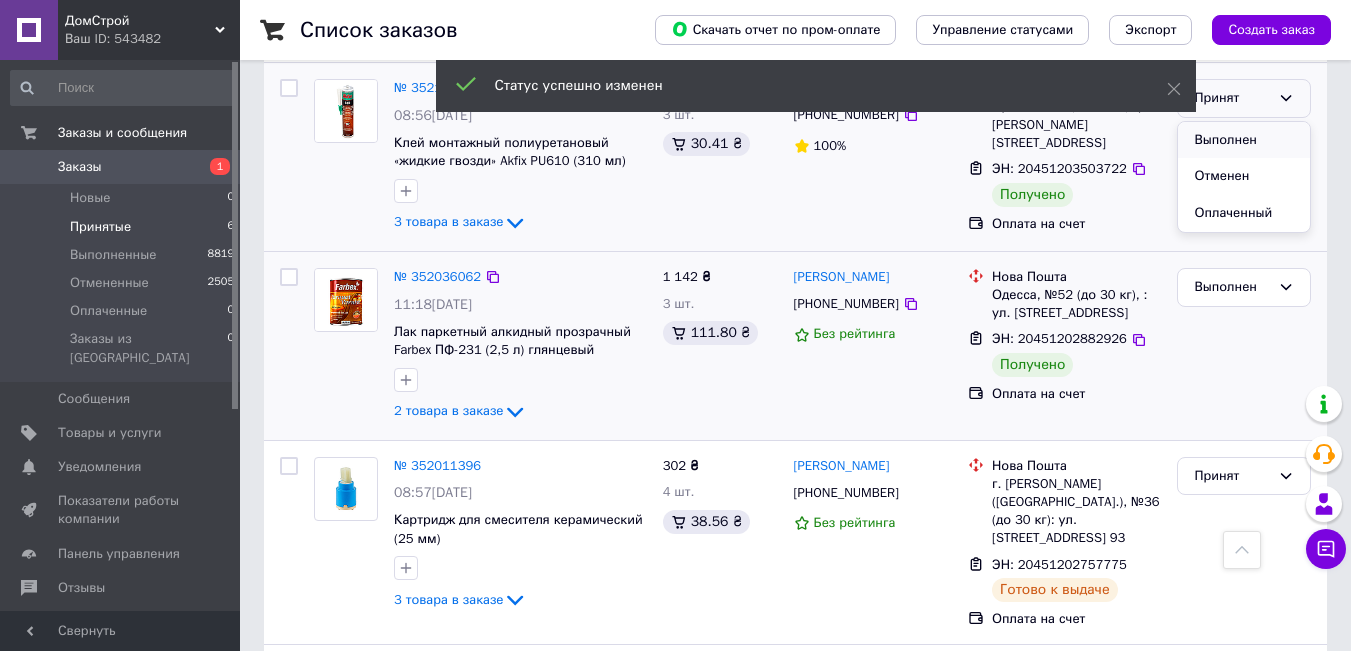 click on "Выполнен" at bounding box center (1244, 140) 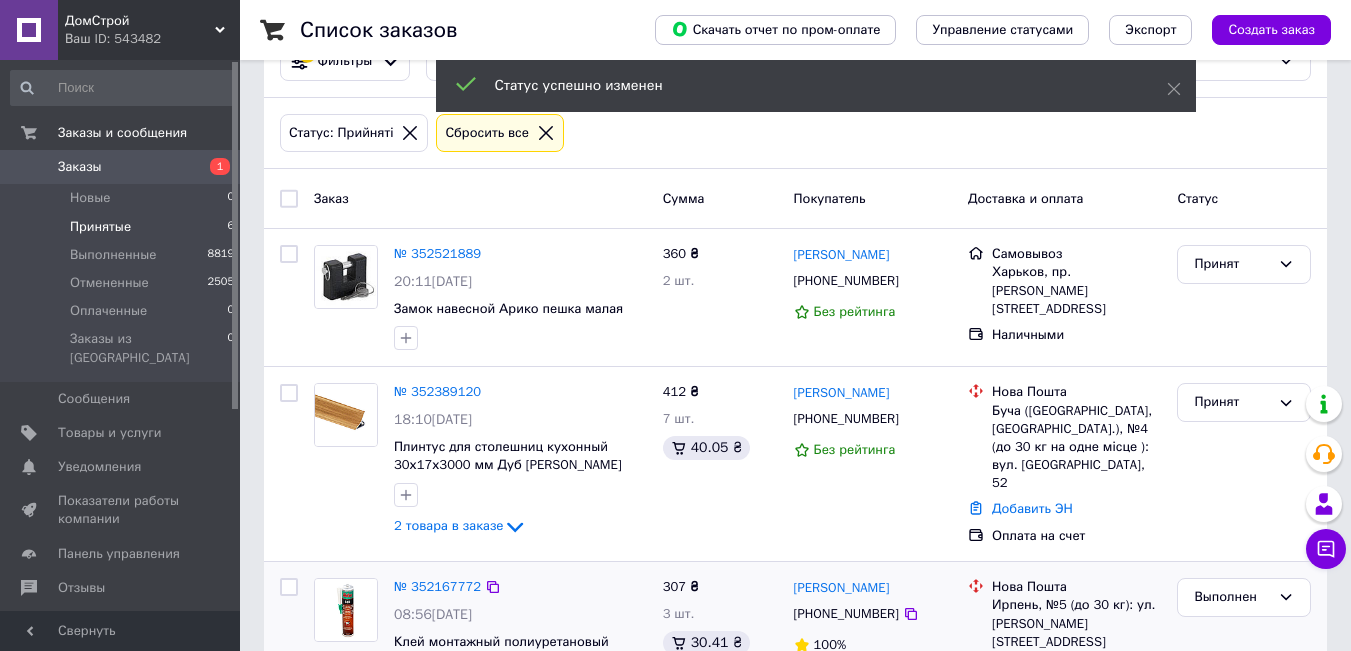 scroll, scrollTop: 57, scrollLeft: 0, axis: vertical 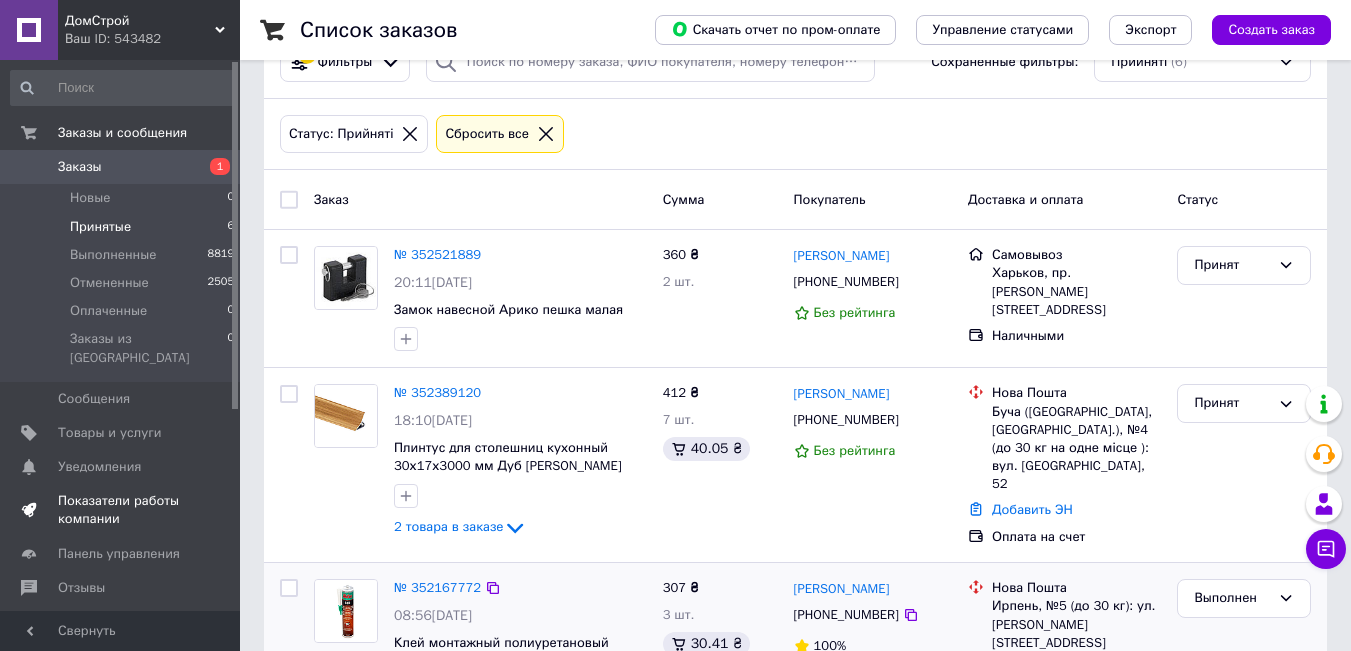 click on "Показатели работы компании" at bounding box center (121, 510) 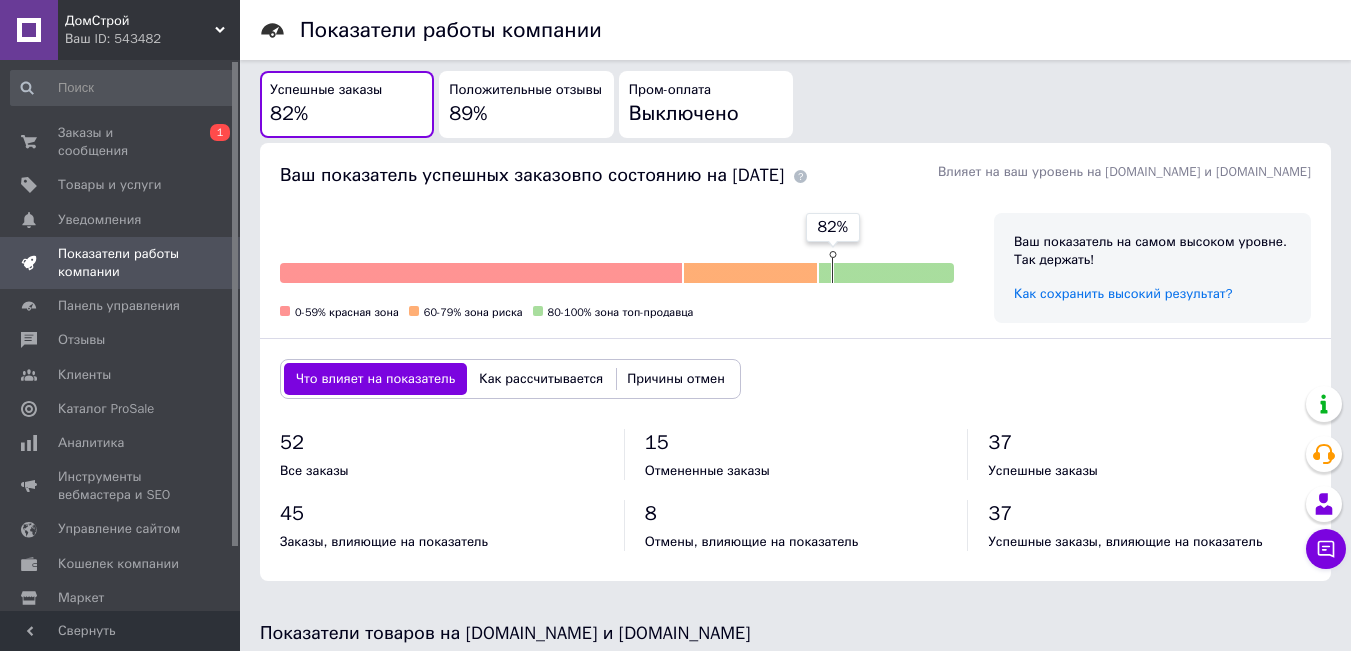scroll, scrollTop: 500, scrollLeft: 0, axis: vertical 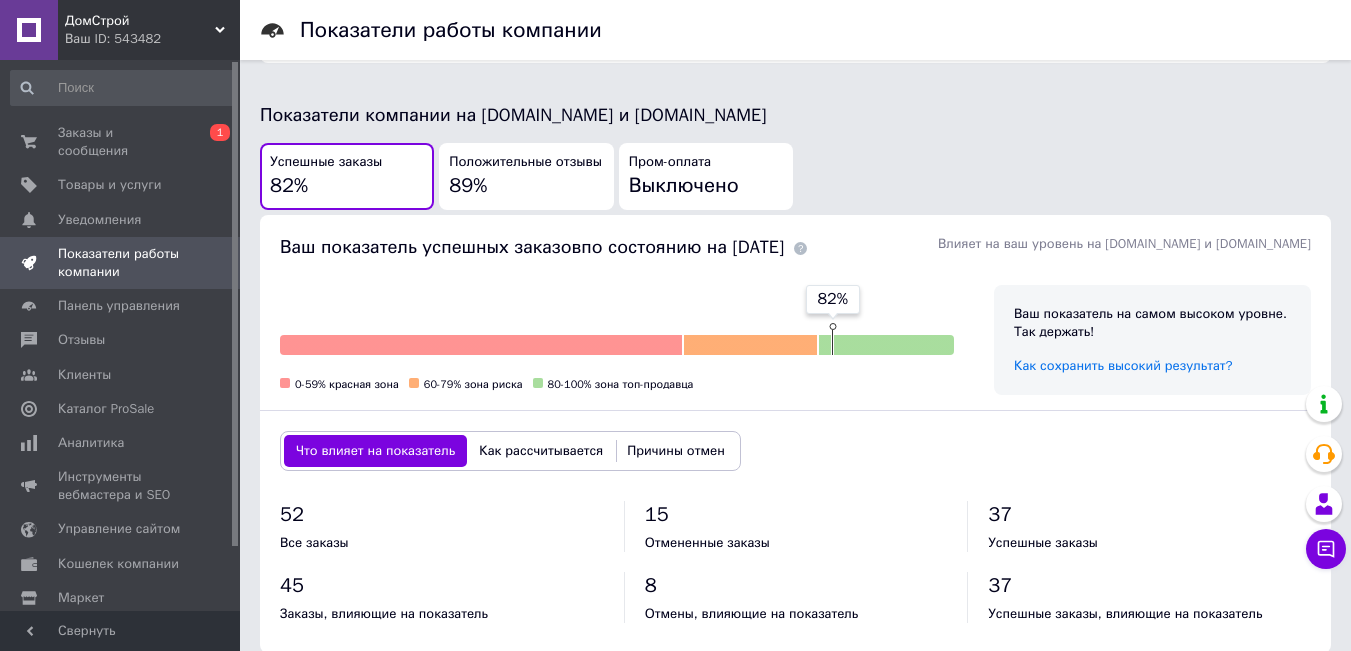 click on "Положительные отзывы 89%" at bounding box center [526, 176] 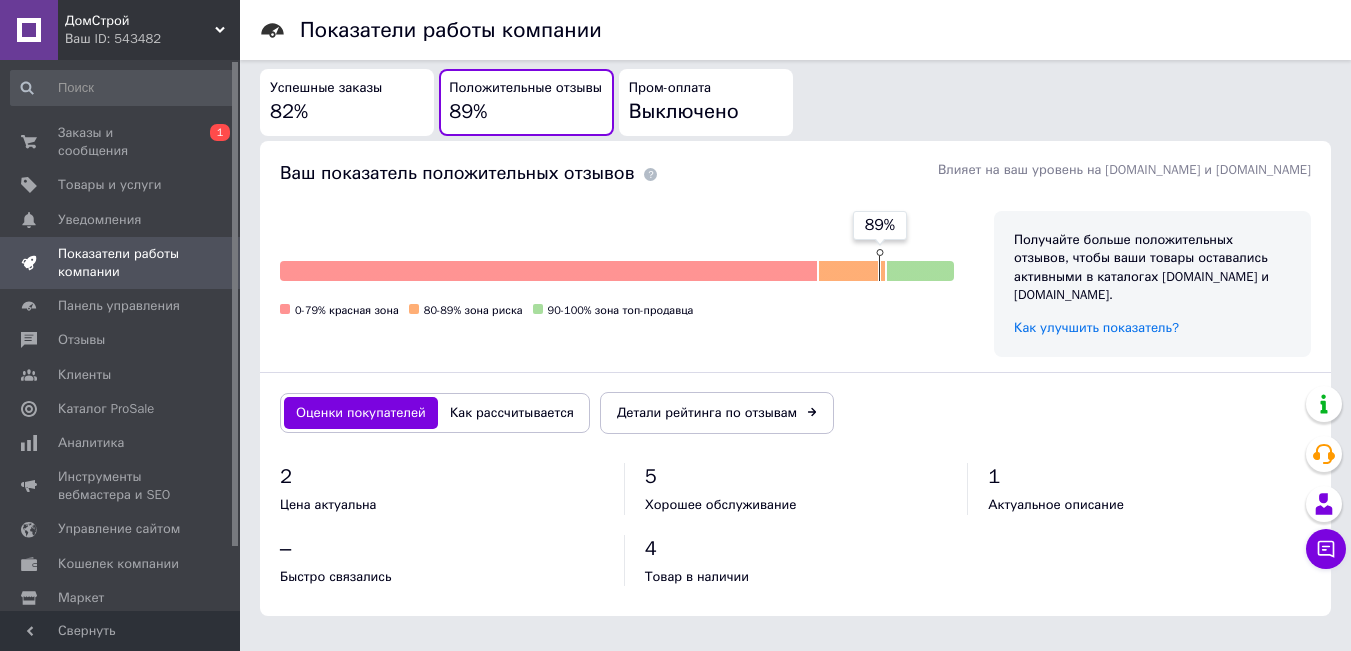 scroll, scrollTop: 600, scrollLeft: 0, axis: vertical 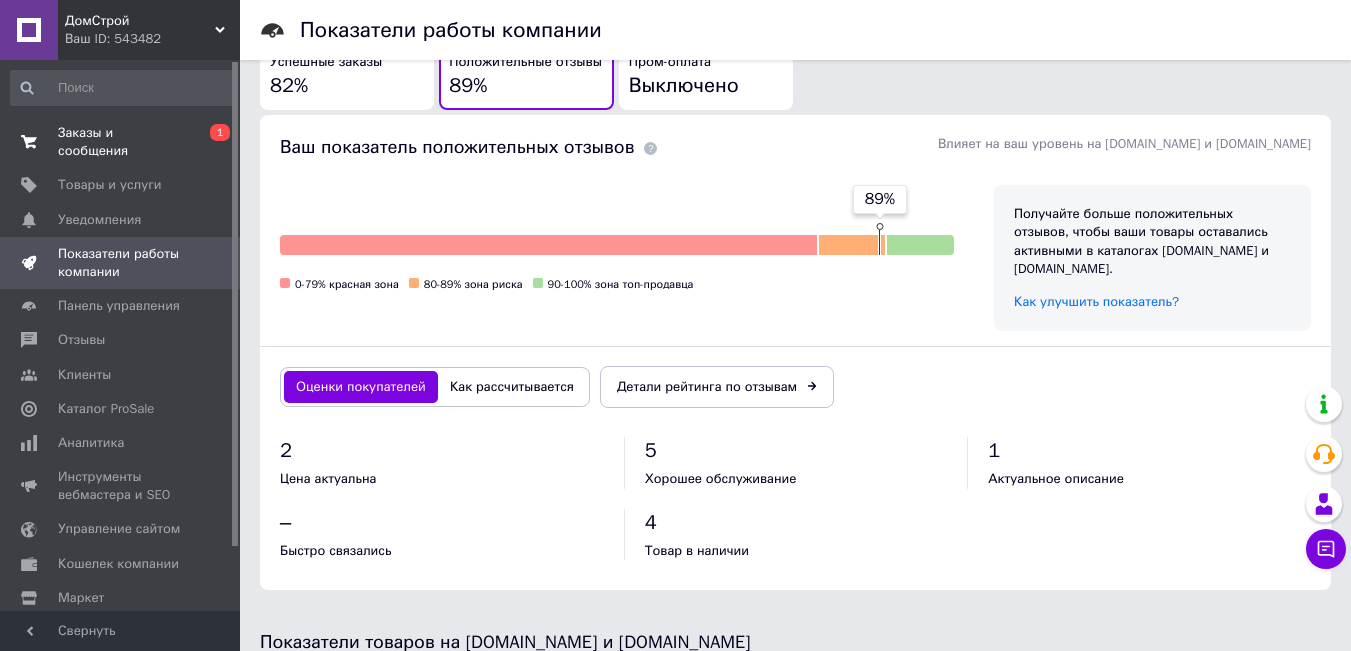click on "Заказы и сообщения" at bounding box center [121, 142] 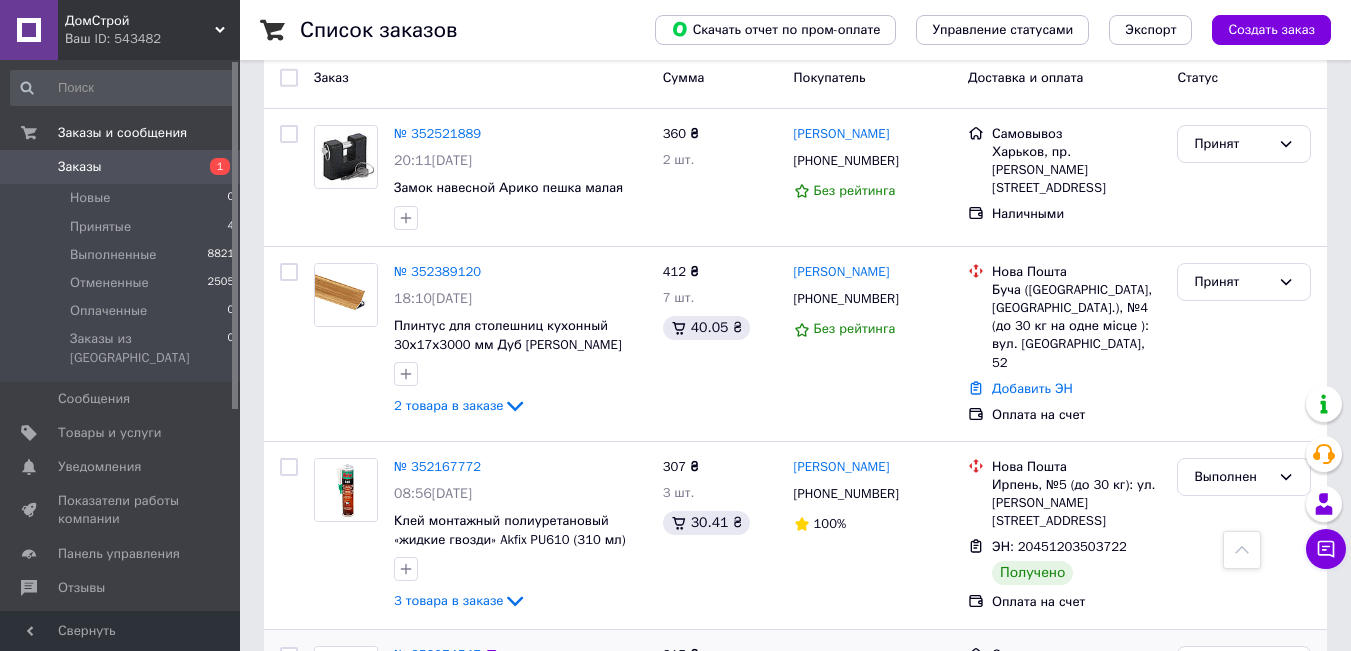scroll, scrollTop: 0, scrollLeft: 0, axis: both 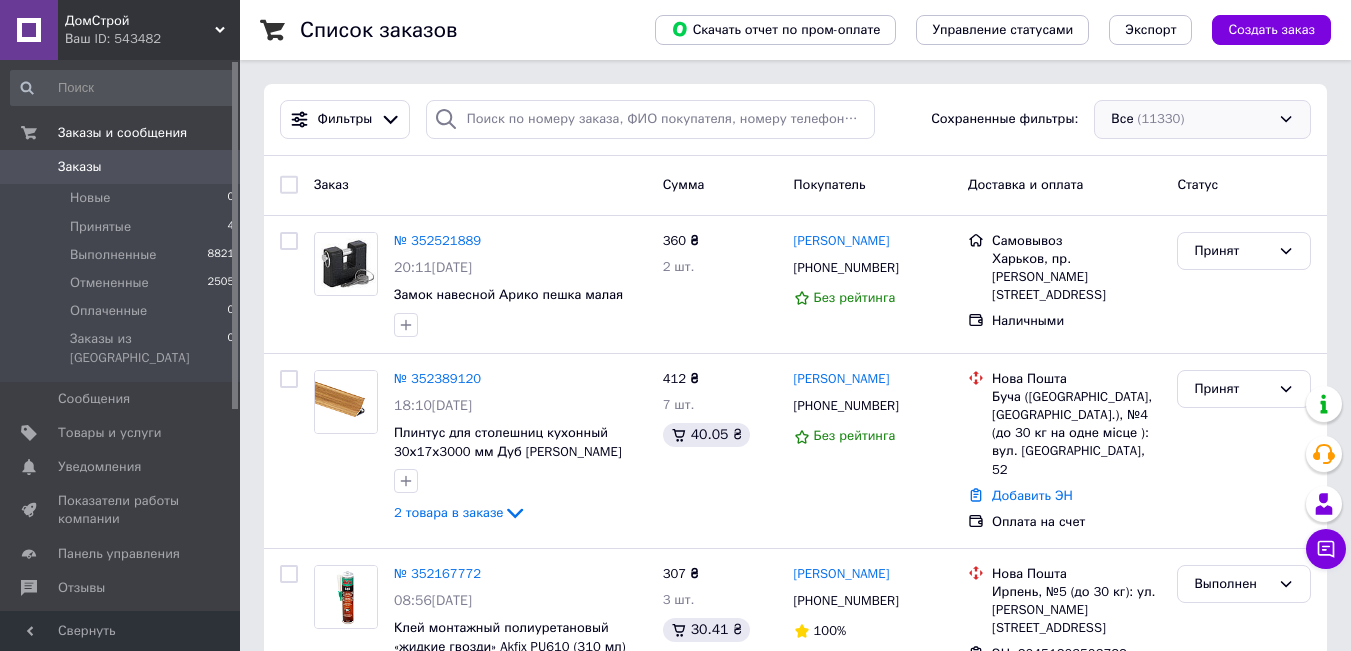 click on "Все (11330)" at bounding box center [1202, 119] 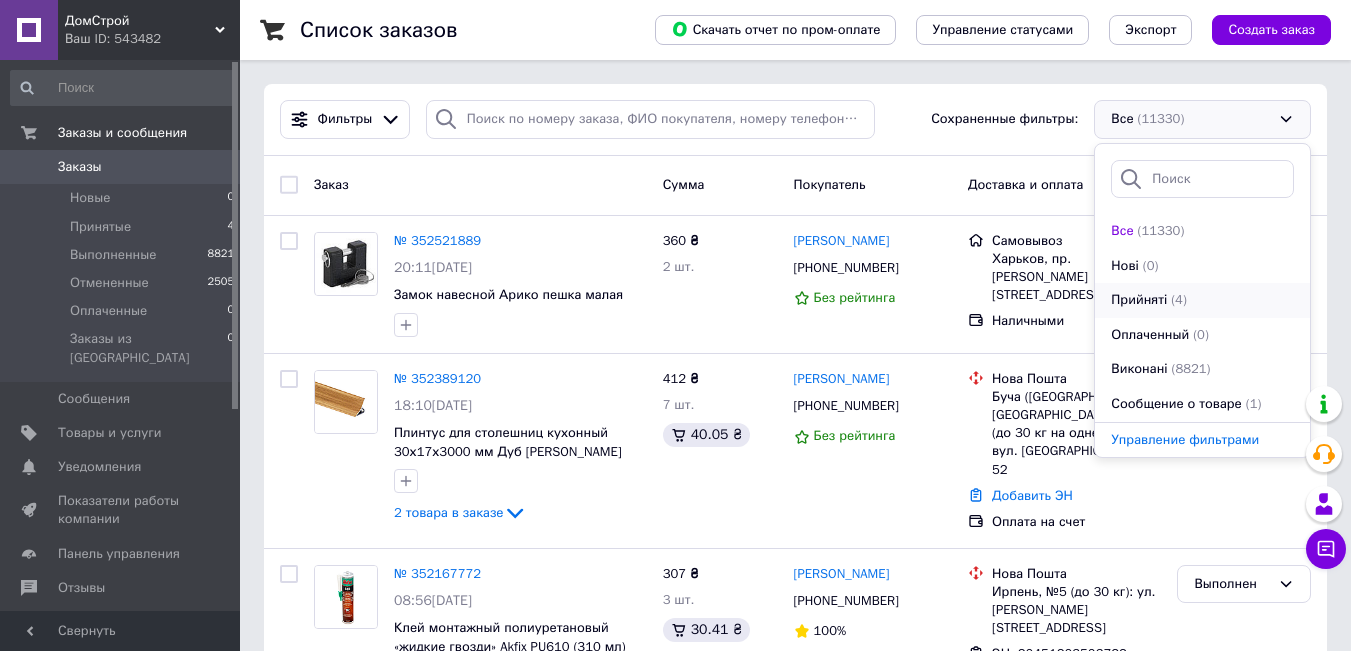 click on "(4)" at bounding box center [1179, 299] 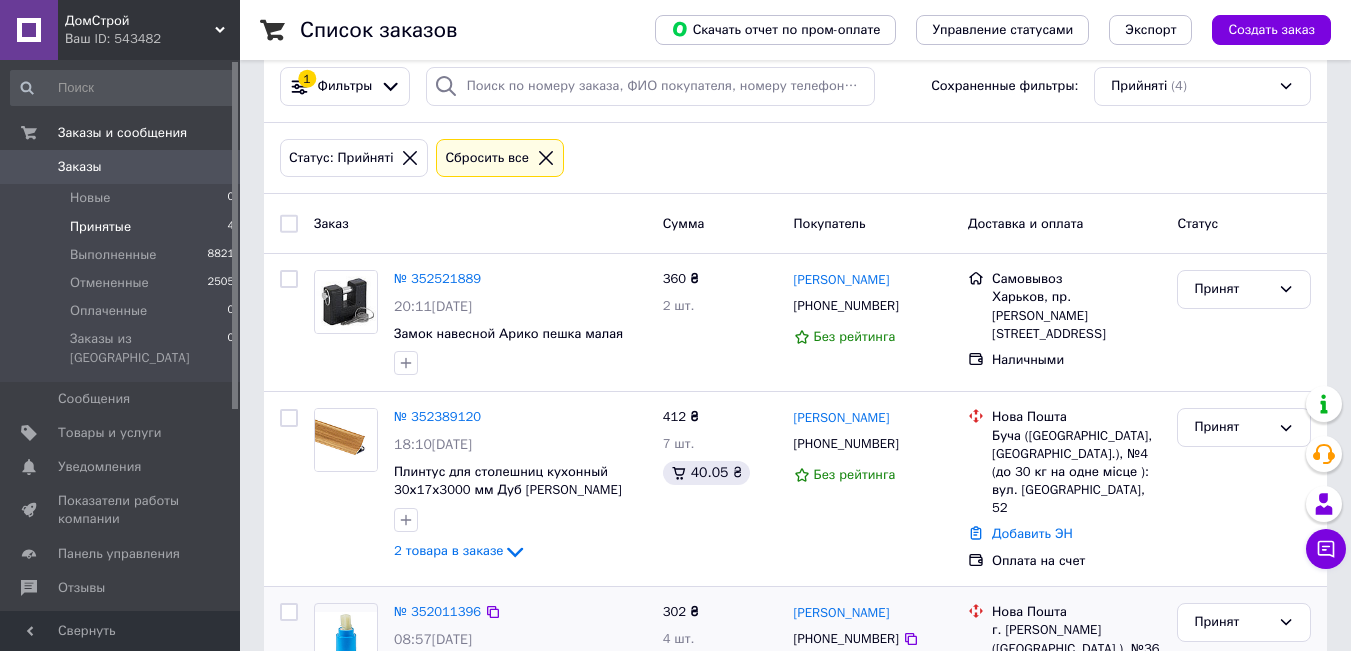 scroll, scrollTop: 0, scrollLeft: 0, axis: both 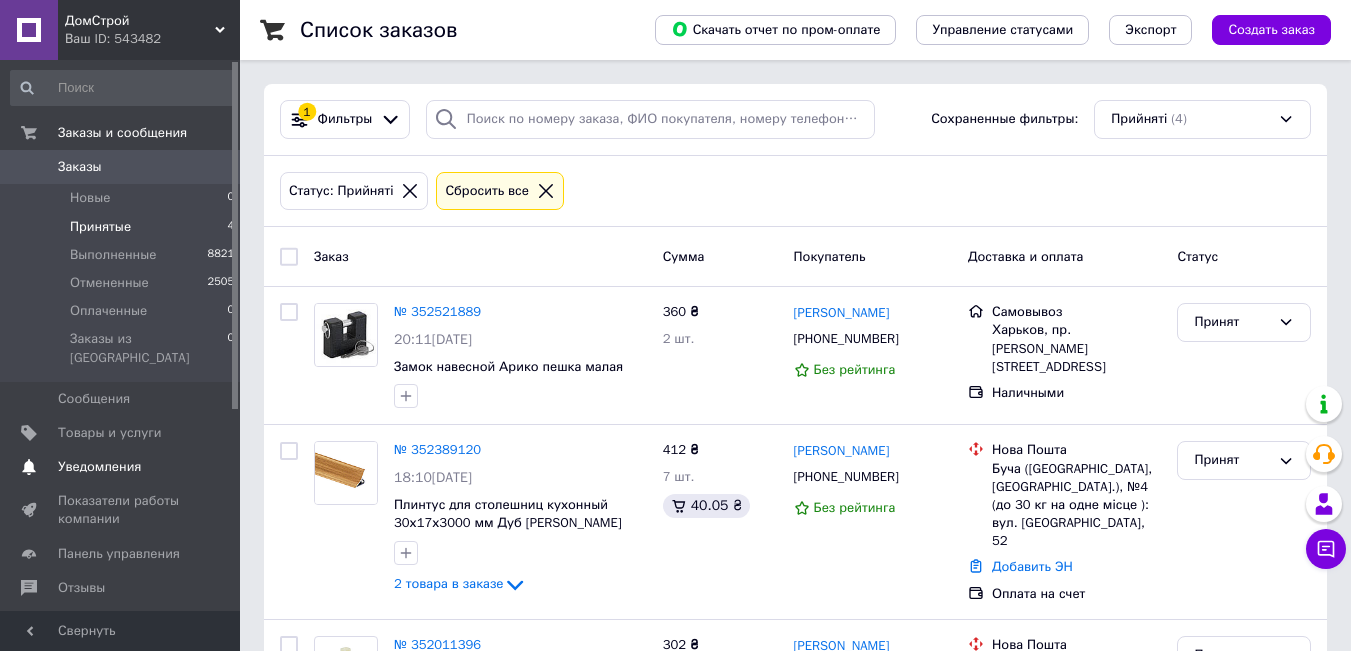 click on "Уведомления" at bounding box center [99, 467] 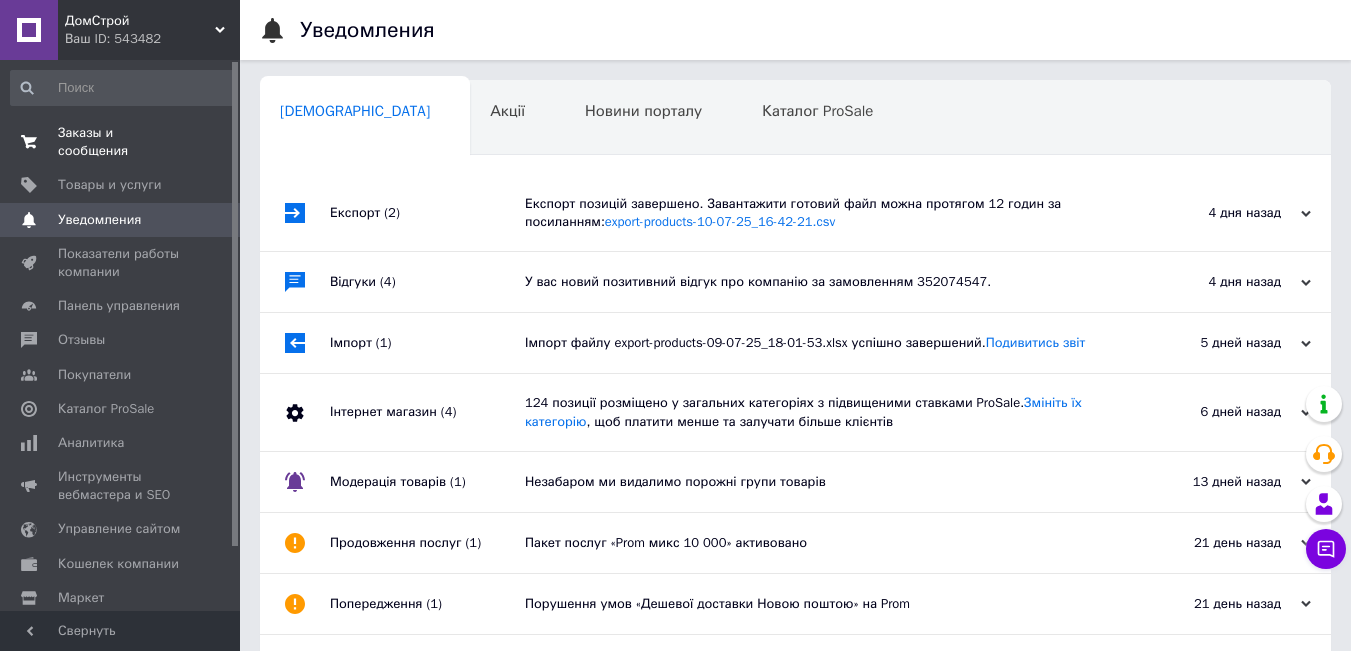 click on "Заказы и сообщения" at bounding box center (121, 142) 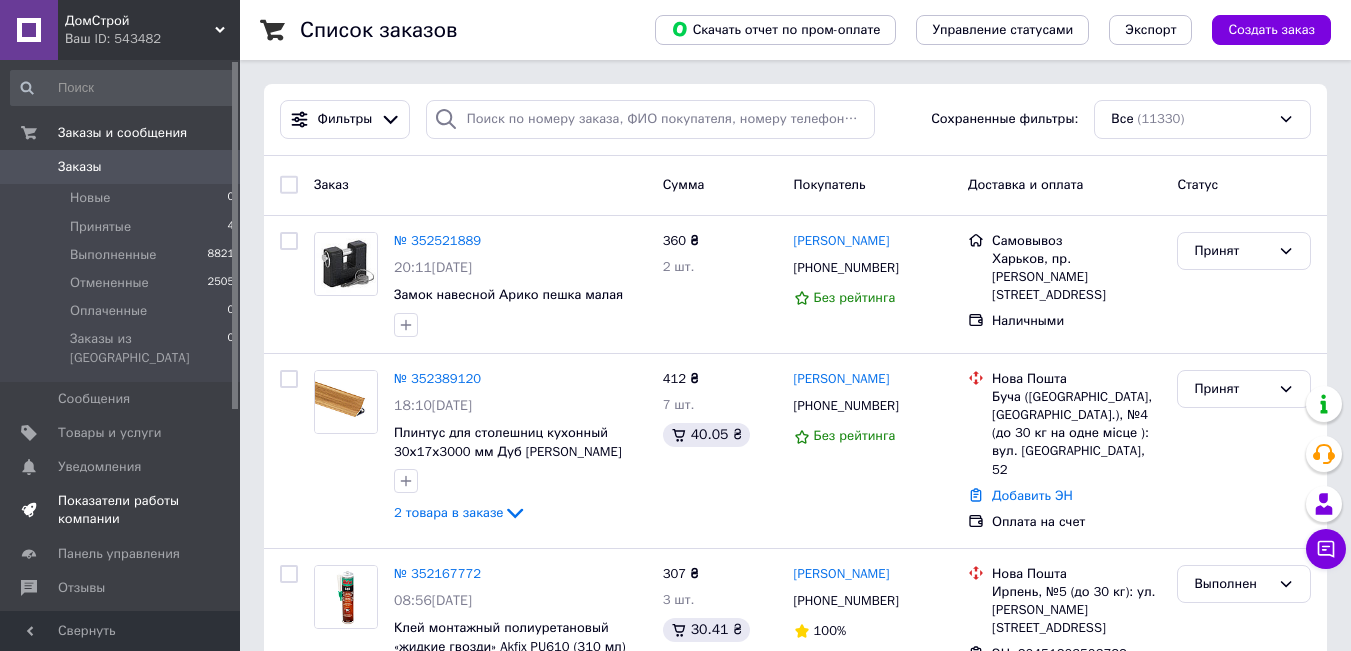 click on "Показатели работы компании" at bounding box center (121, 510) 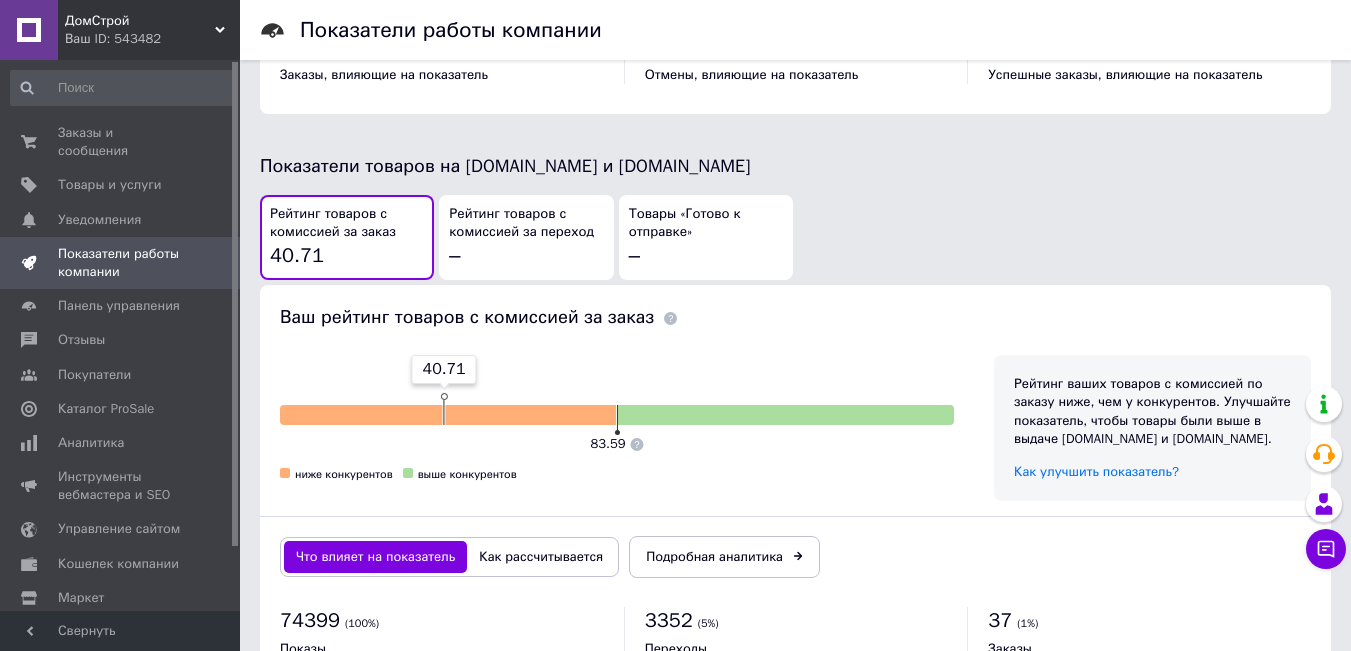 scroll, scrollTop: 1100, scrollLeft: 0, axis: vertical 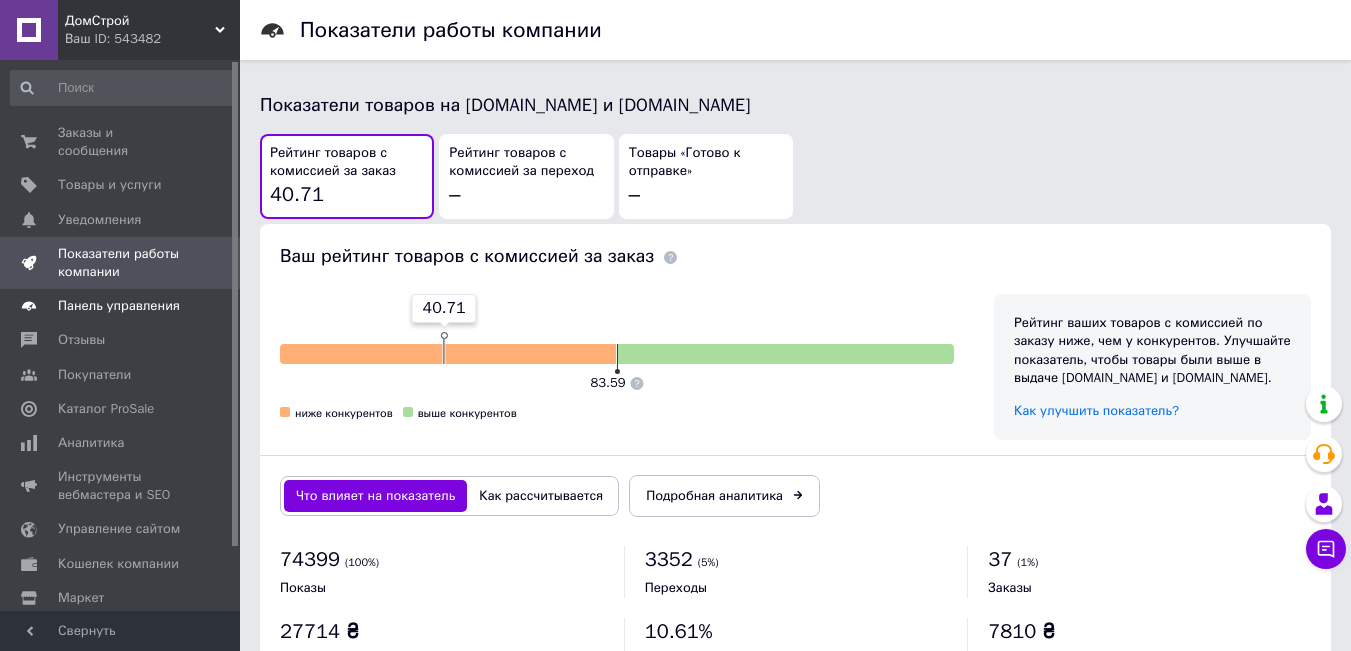 click on "Панель управления" at bounding box center (119, 306) 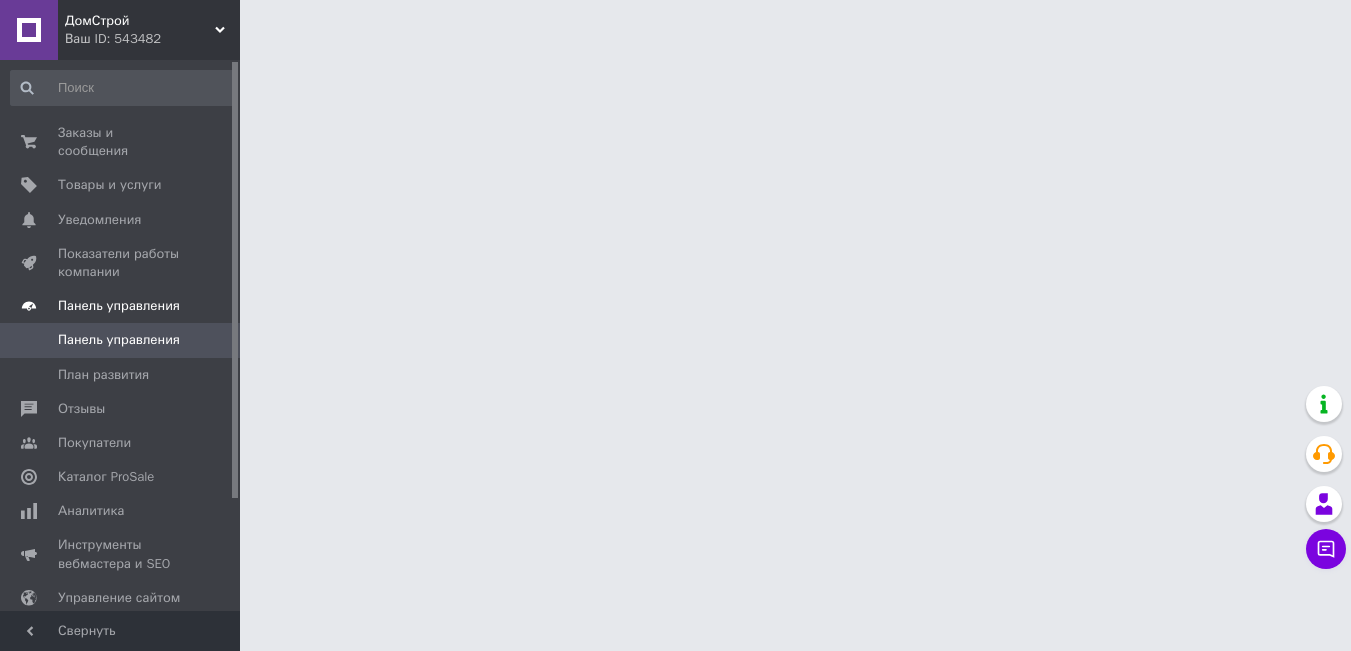 scroll, scrollTop: 0, scrollLeft: 0, axis: both 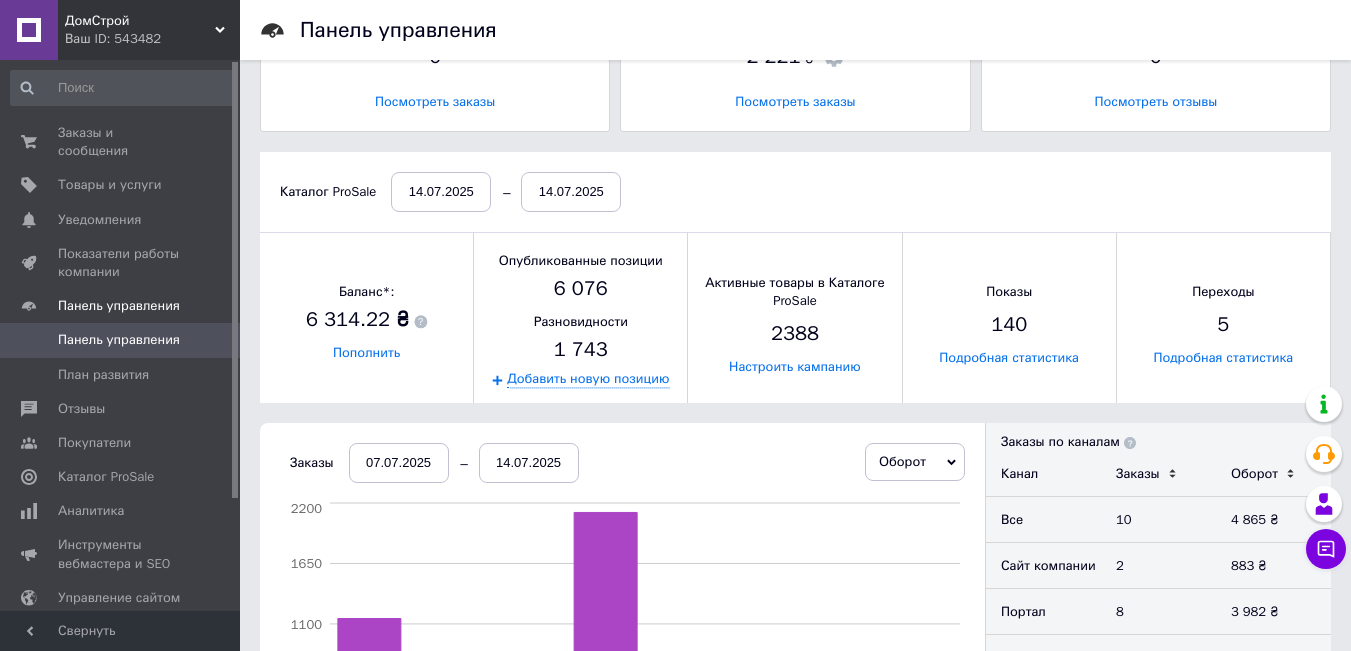click on "14.07.2025" at bounding box center (441, 192) 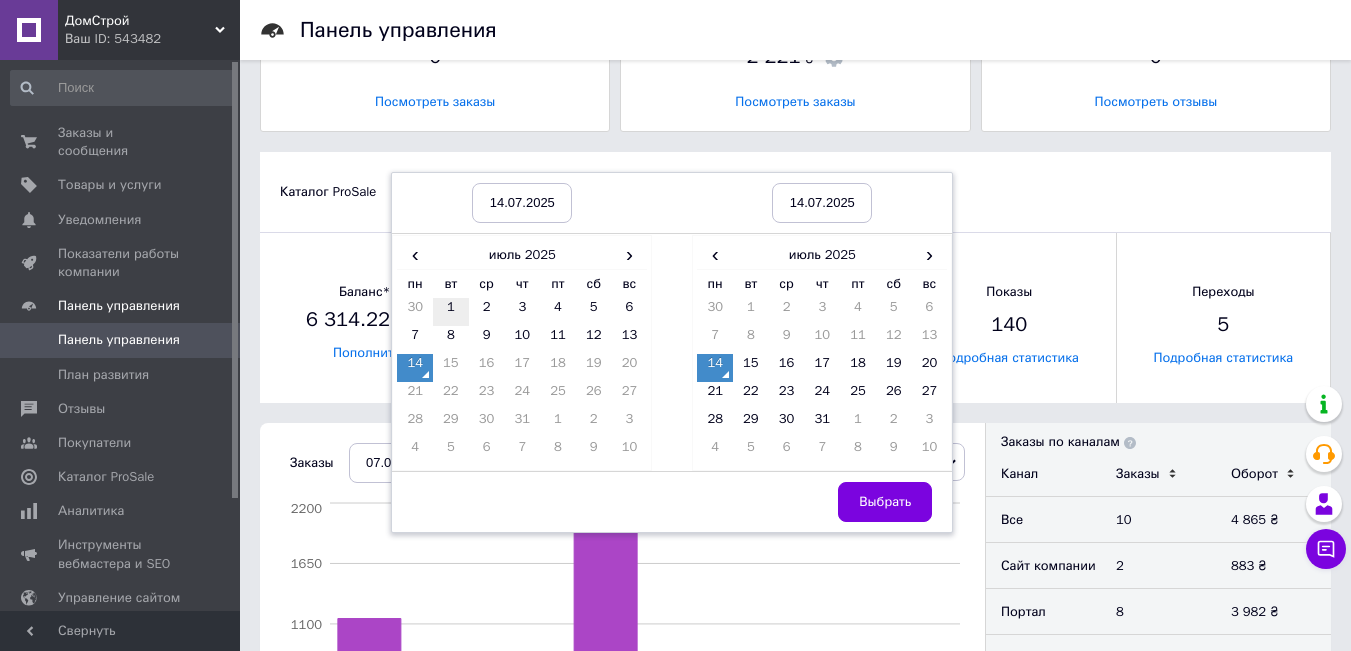 click on "1" at bounding box center [451, 312] 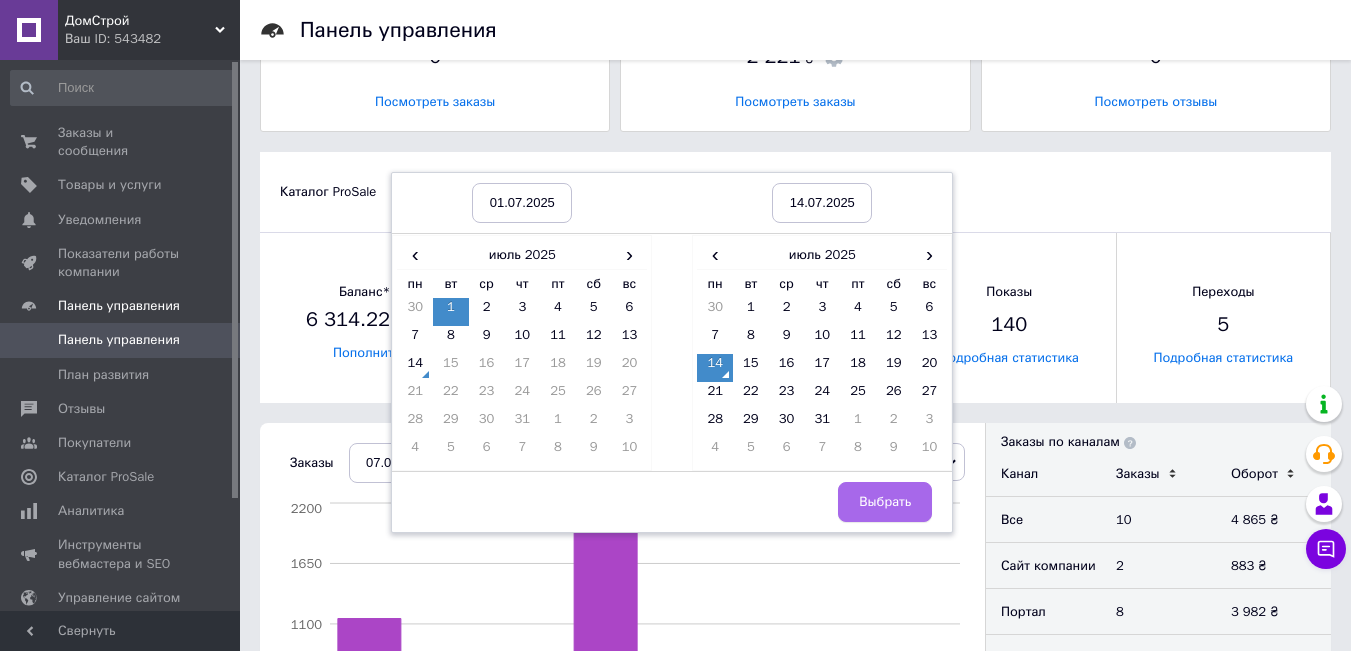 click on "Выбрать" at bounding box center (885, 502) 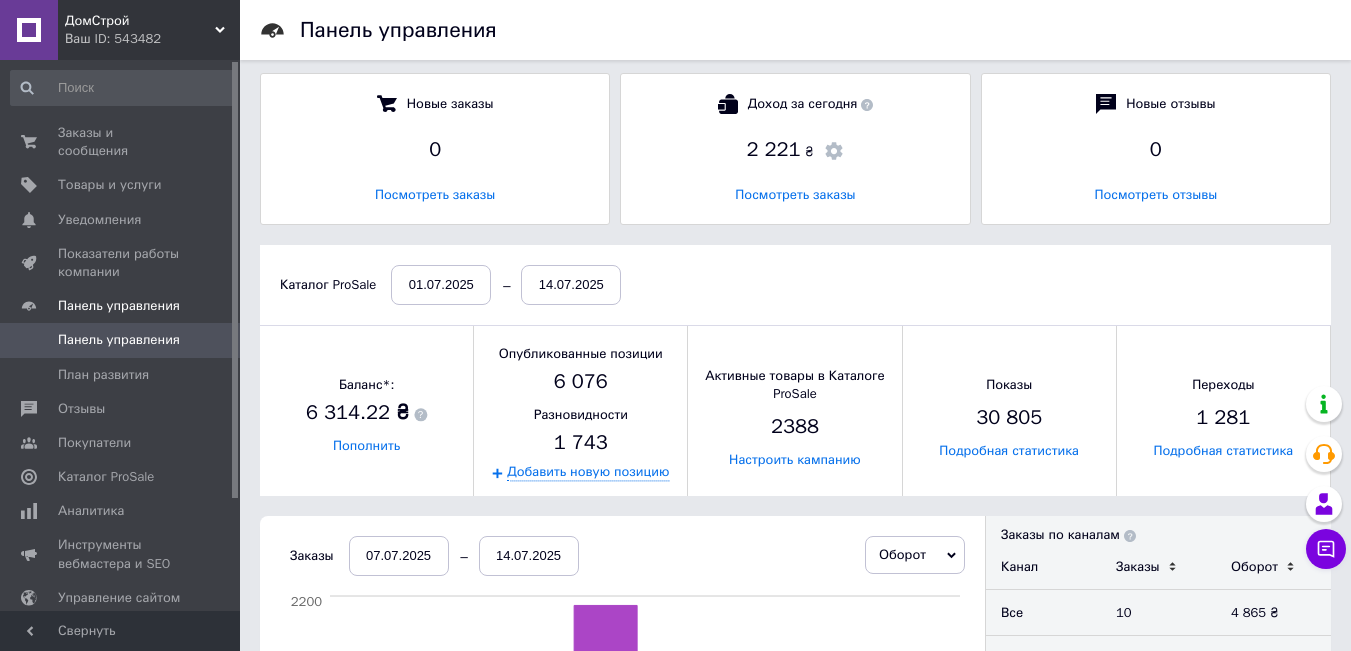 scroll, scrollTop: 0, scrollLeft: 0, axis: both 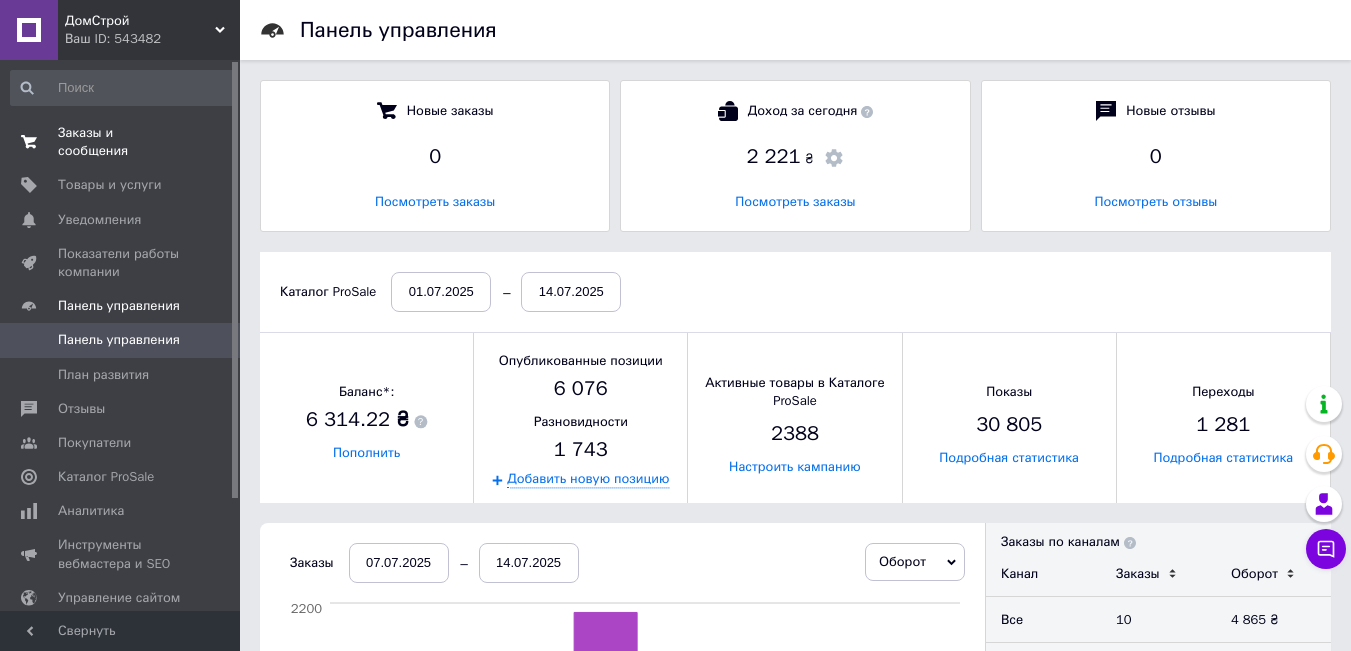 click on "Заказы и сообщения" at bounding box center [121, 142] 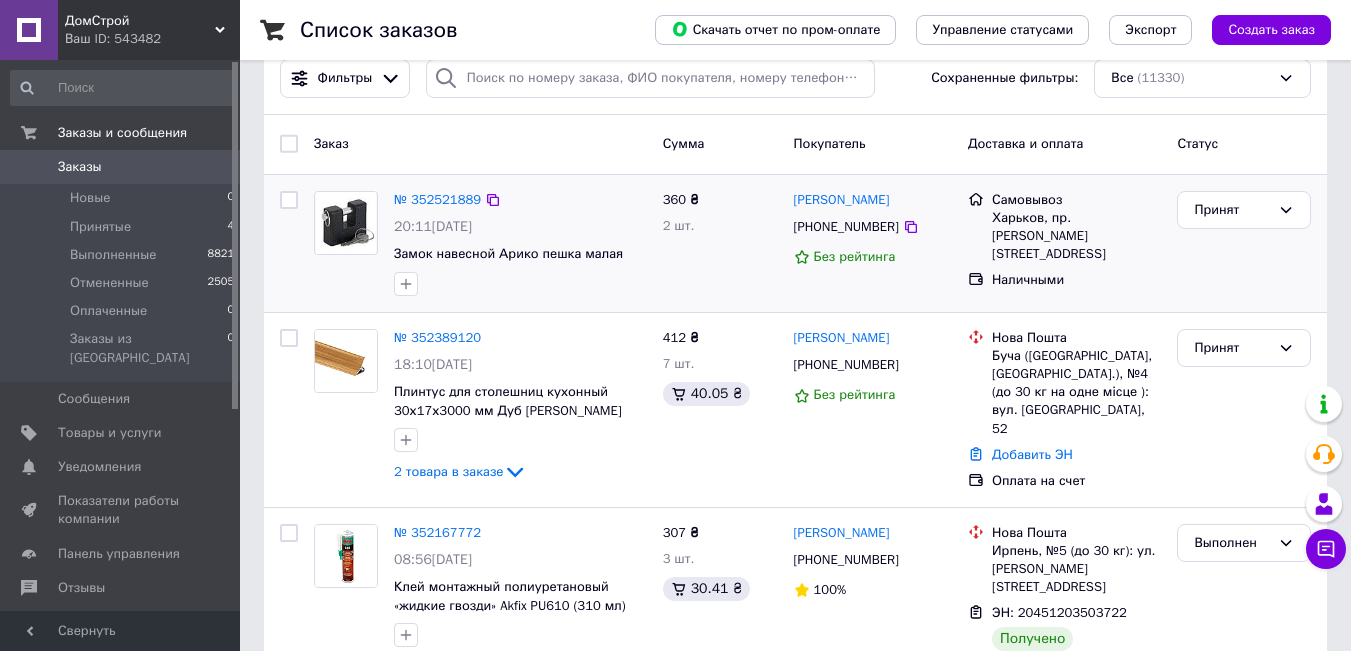 scroll, scrollTop: 0, scrollLeft: 0, axis: both 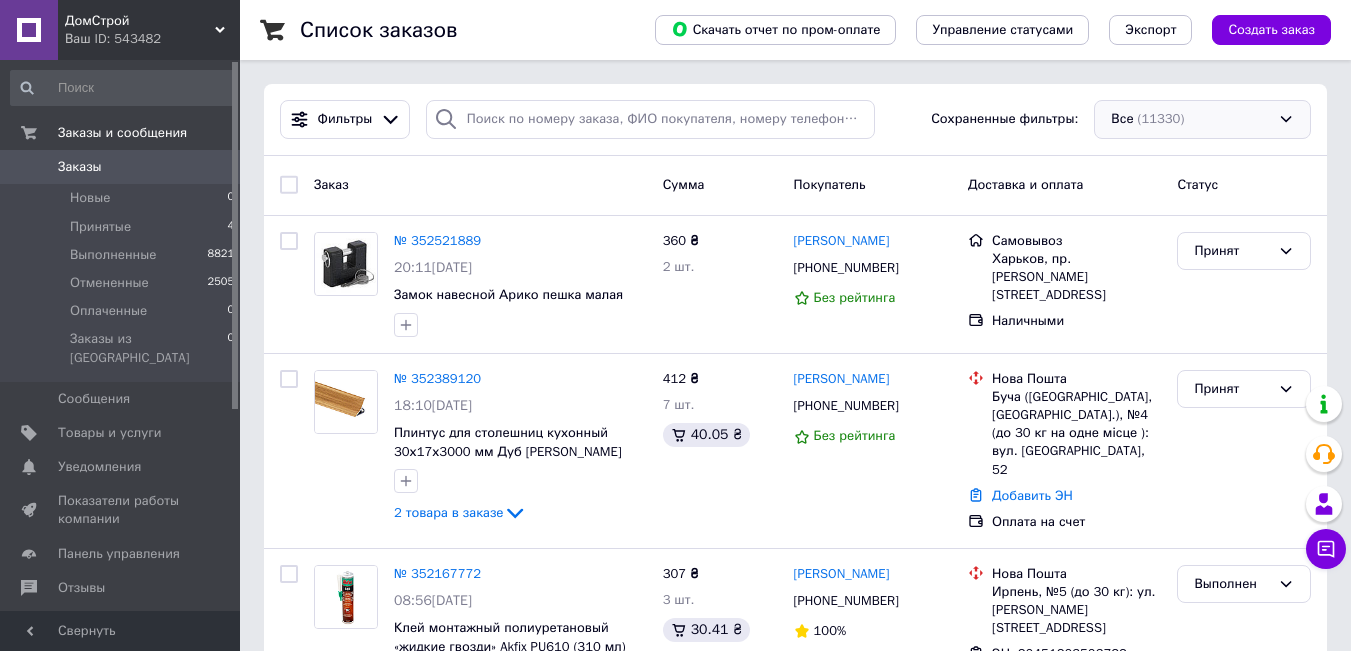 click on "Все (11330)" at bounding box center (1202, 119) 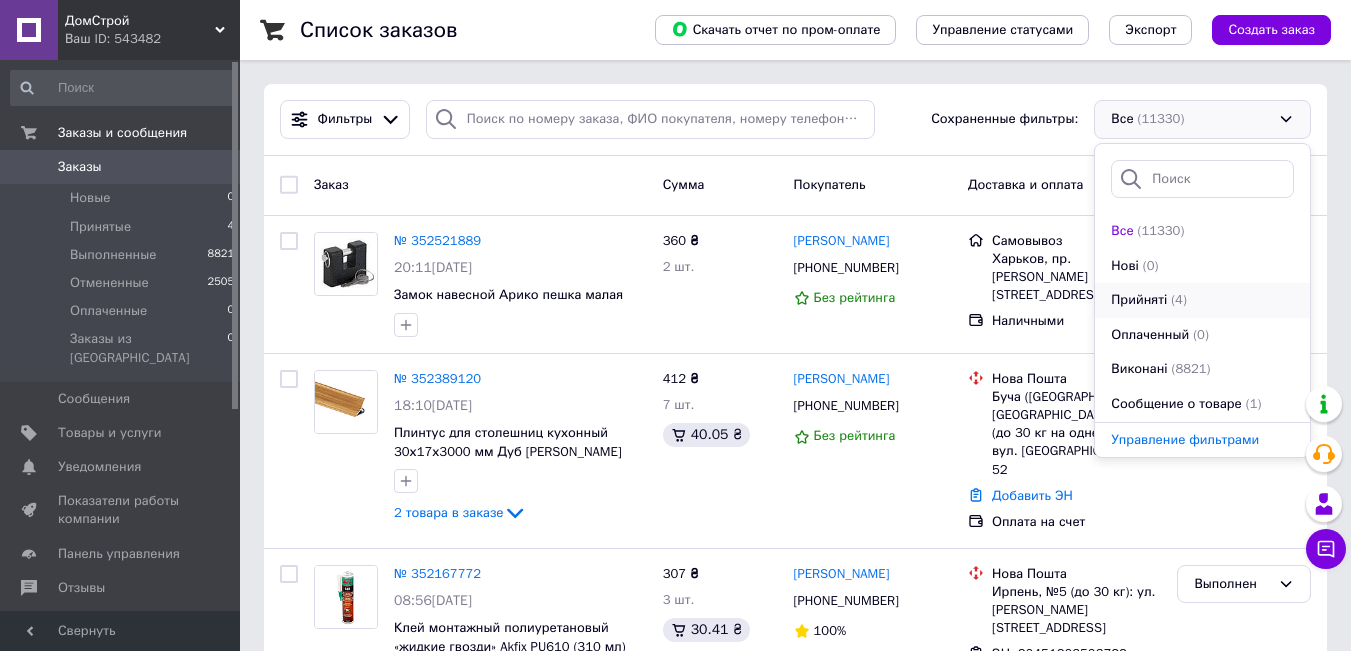 click on "Прийняті" at bounding box center (1139, 300) 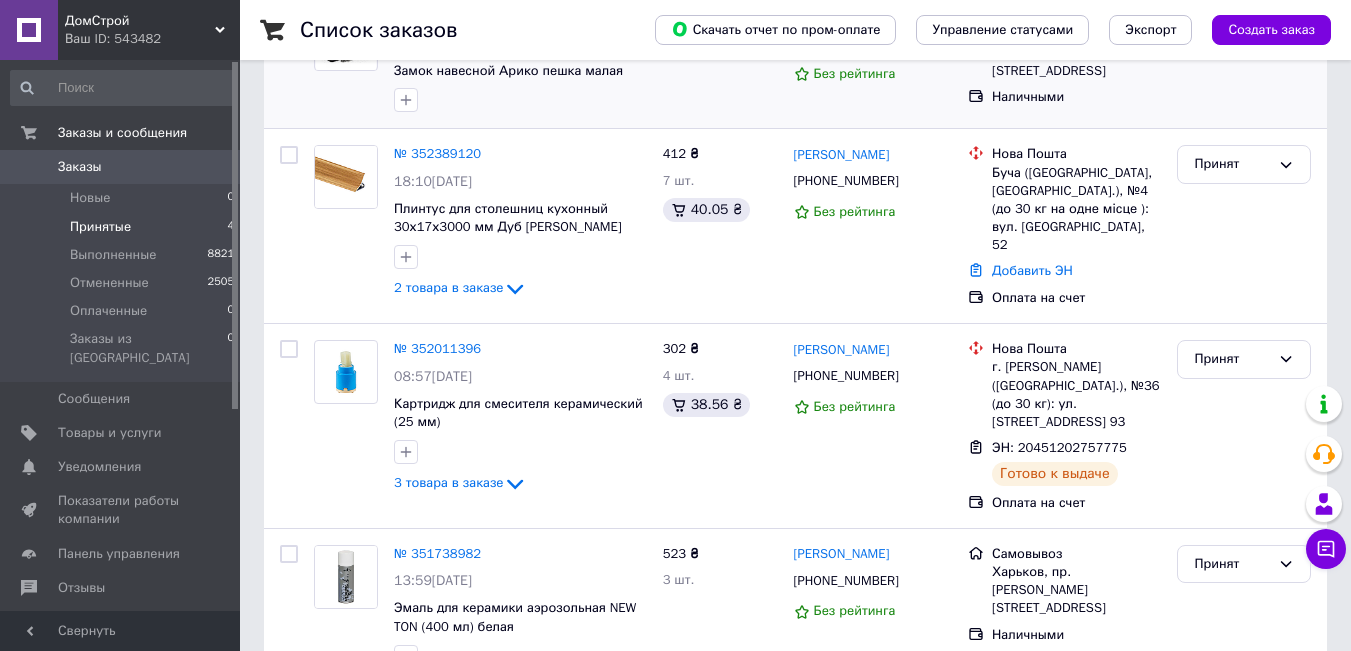 scroll, scrollTop: 379, scrollLeft: 0, axis: vertical 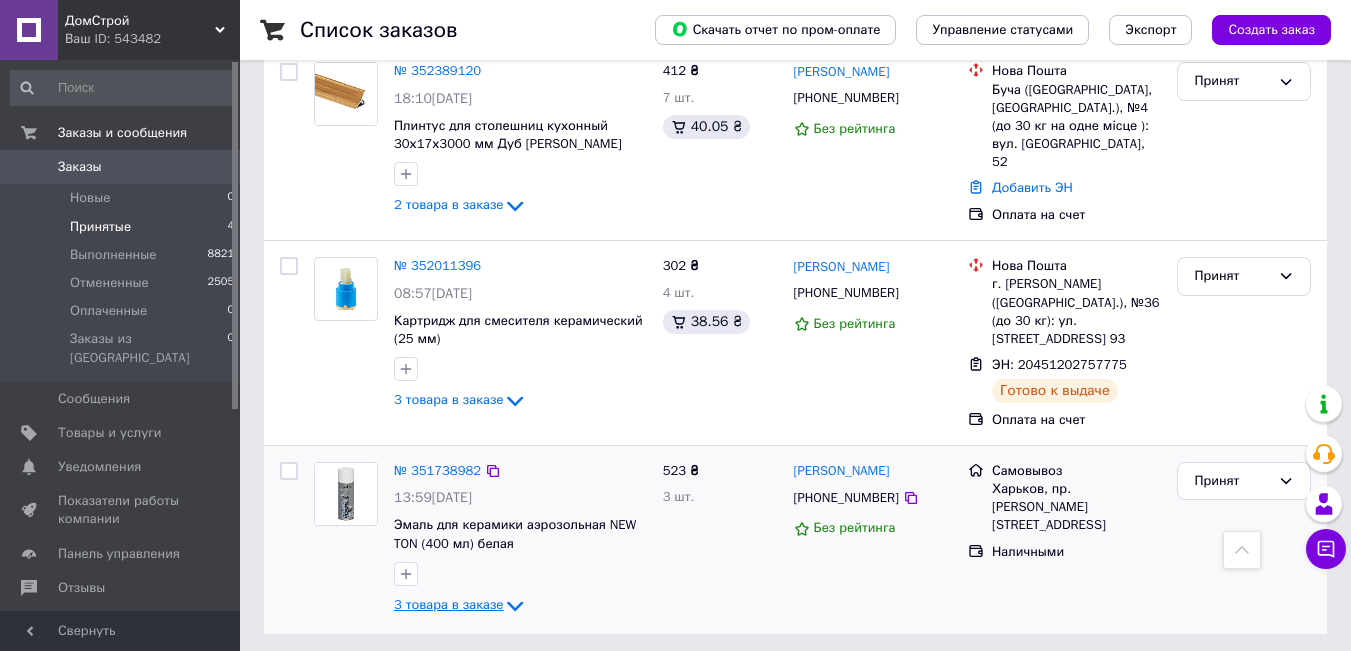 click on "3 товара в заказе" at bounding box center [448, 604] 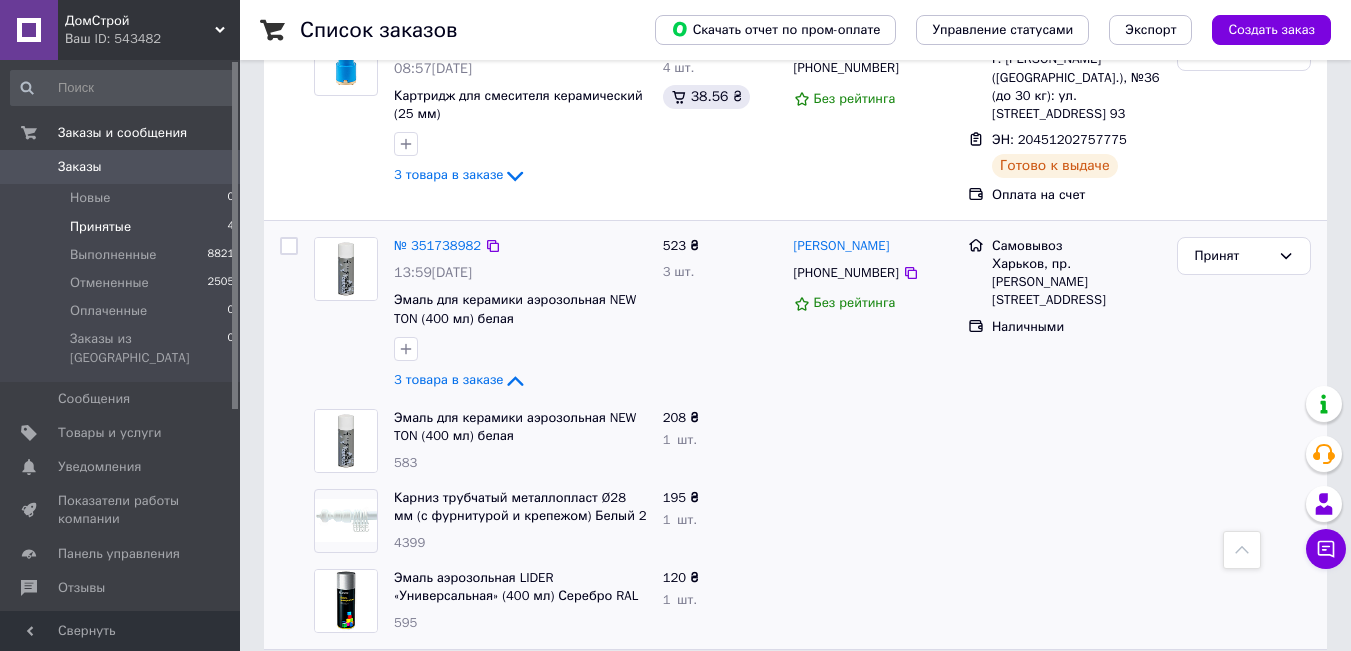 scroll, scrollTop: 620, scrollLeft: 0, axis: vertical 